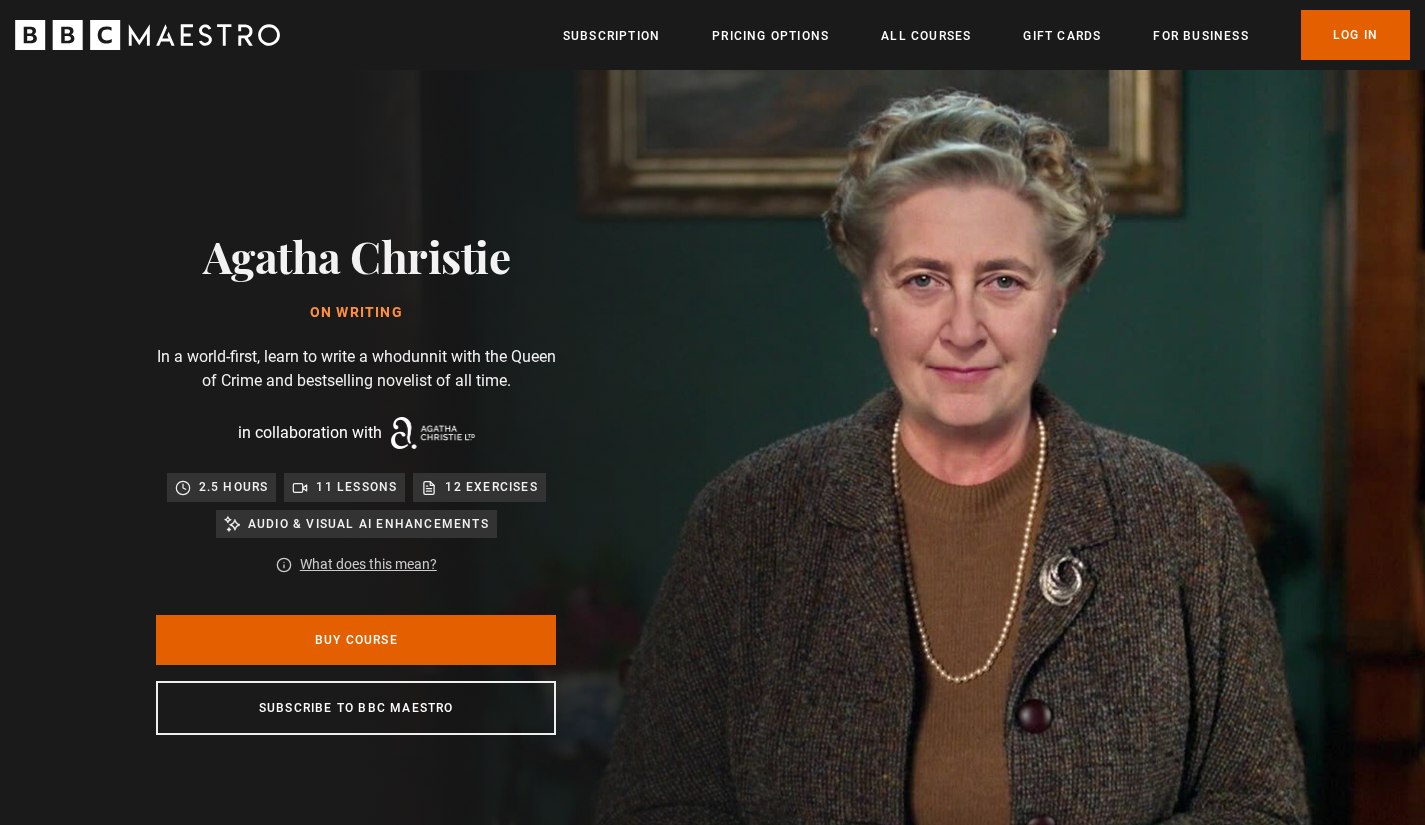 scroll, scrollTop: 0, scrollLeft: 0, axis: both 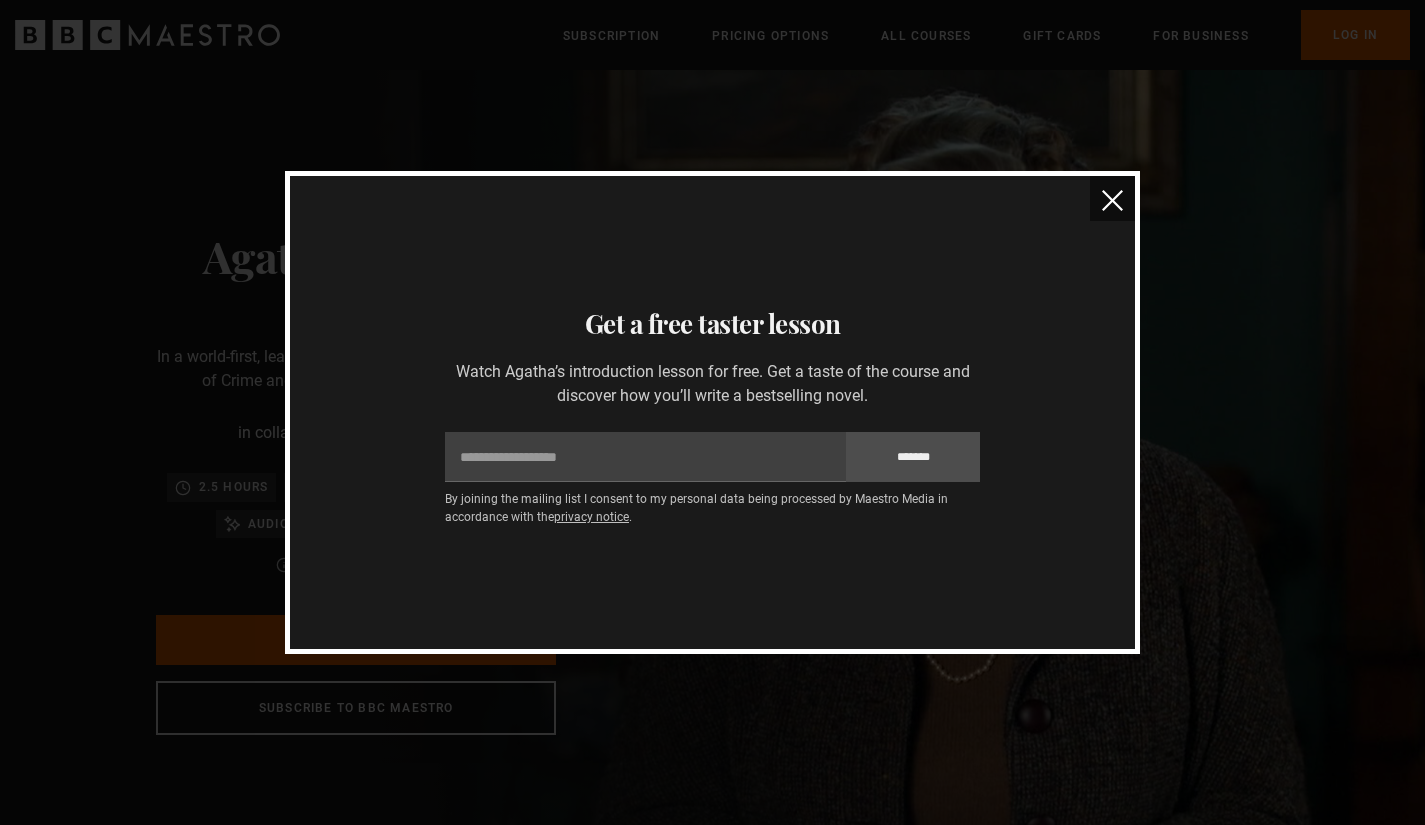 click at bounding box center [1112, 200] 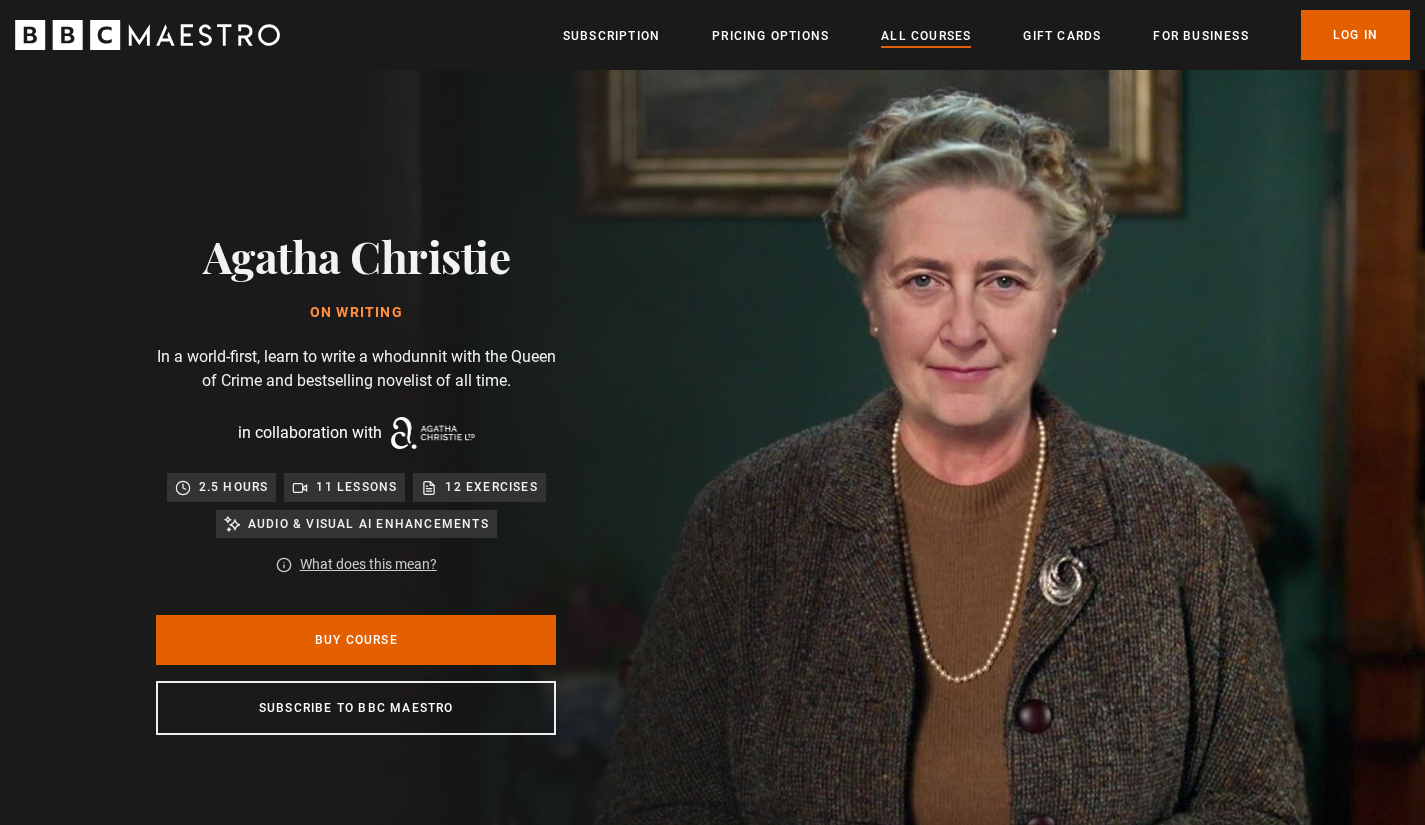 scroll, scrollTop: 2, scrollLeft: 0, axis: vertical 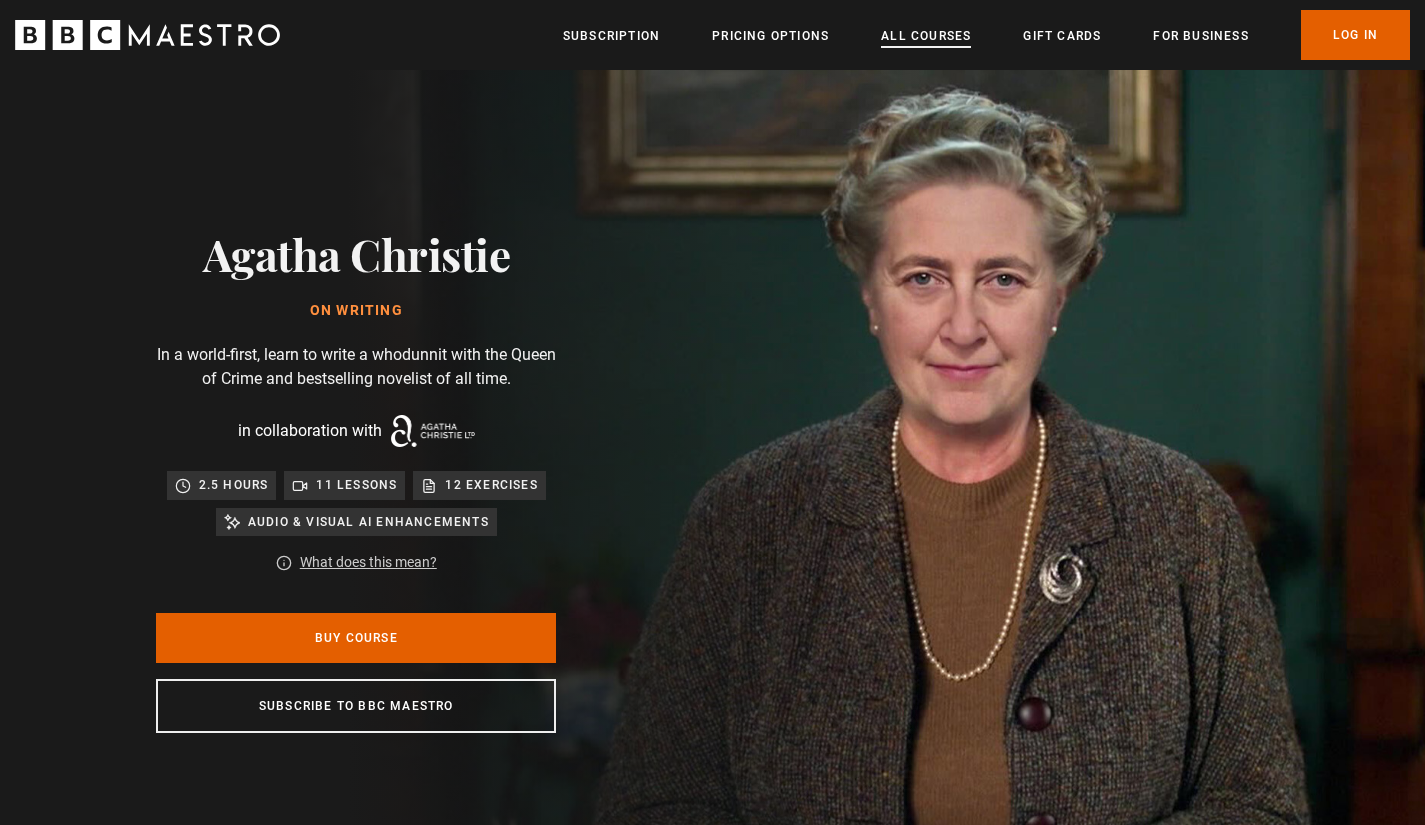click on "All Courses" at bounding box center [926, 36] 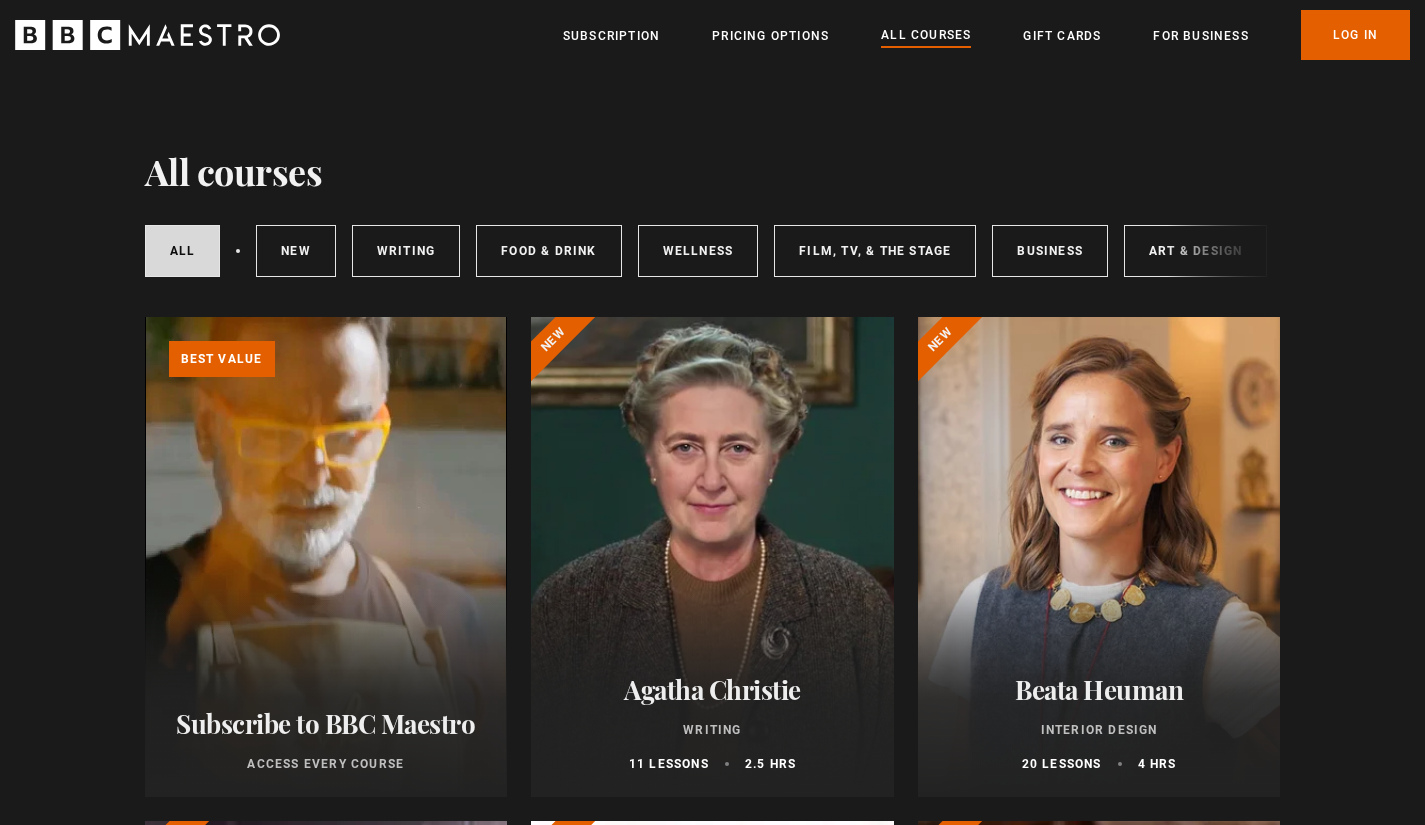 scroll, scrollTop: 0, scrollLeft: 0, axis: both 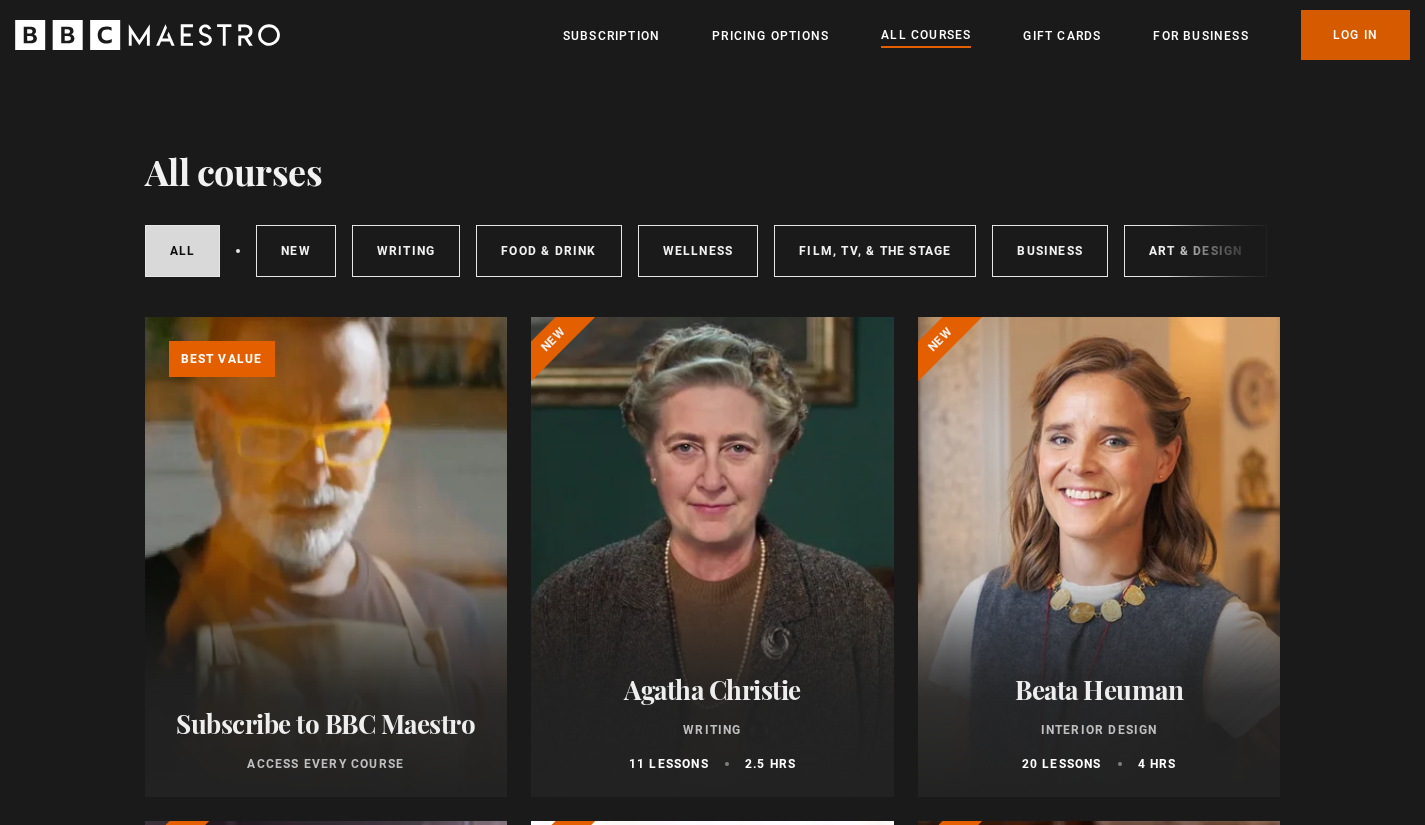 drag, startPoint x: 0, startPoint y: 0, endPoint x: 1360, endPoint y: 32, distance: 1360.3765 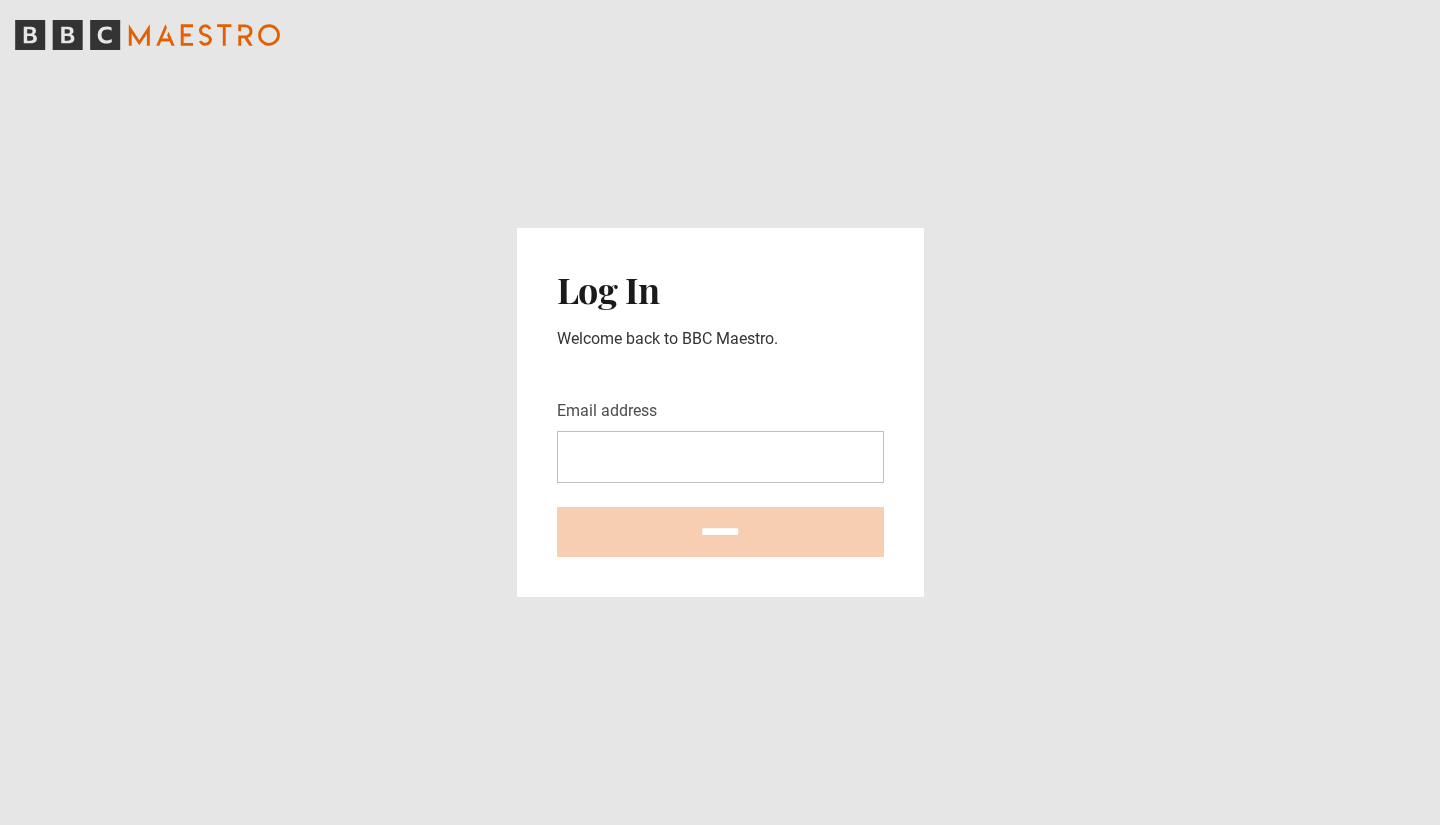 scroll, scrollTop: 0, scrollLeft: 0, axis: both 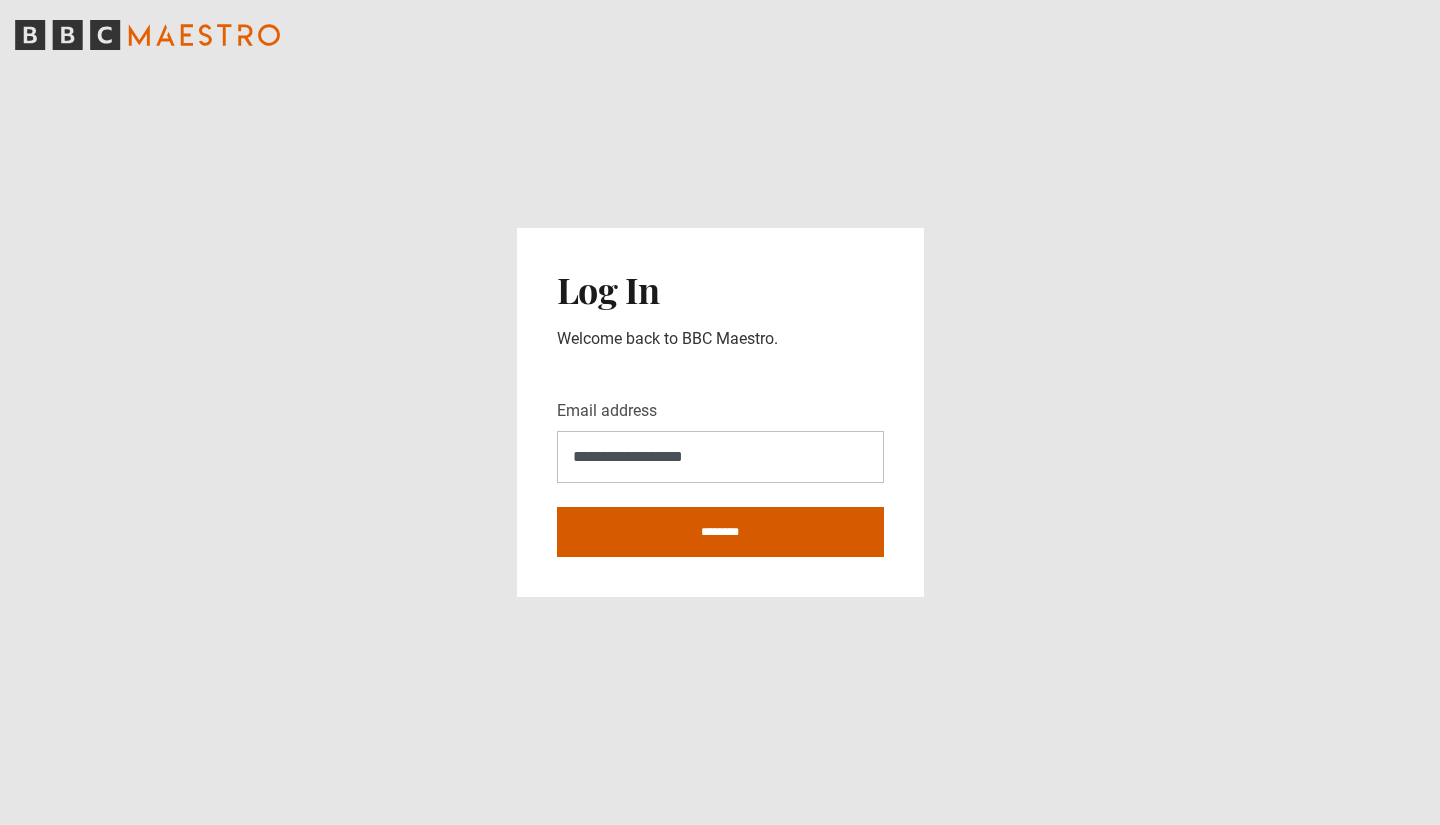 click on "********" at bounding box center (720, 532) 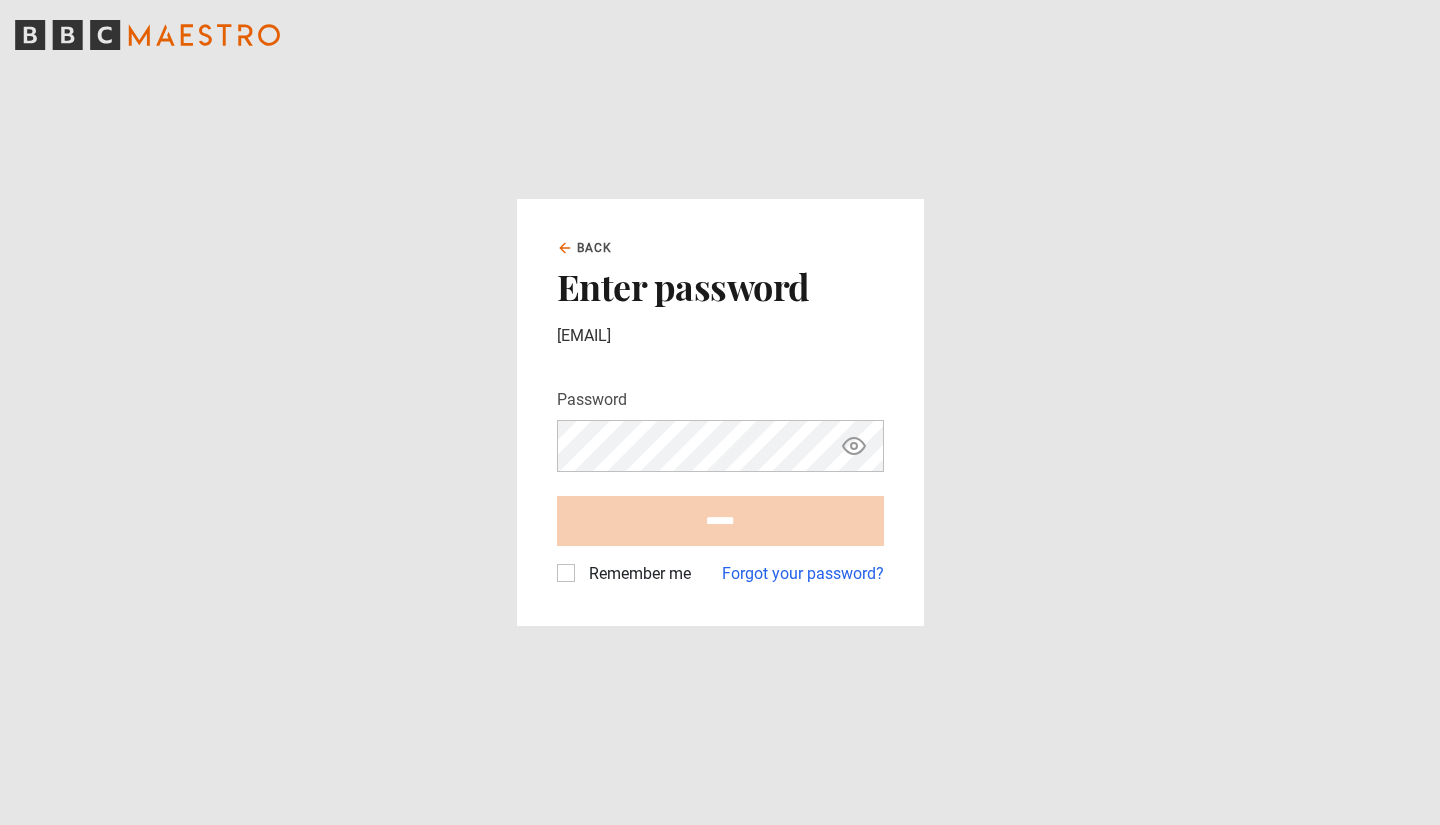 scroll, scrollTop: 0, scrollLeft: 0, axis: both 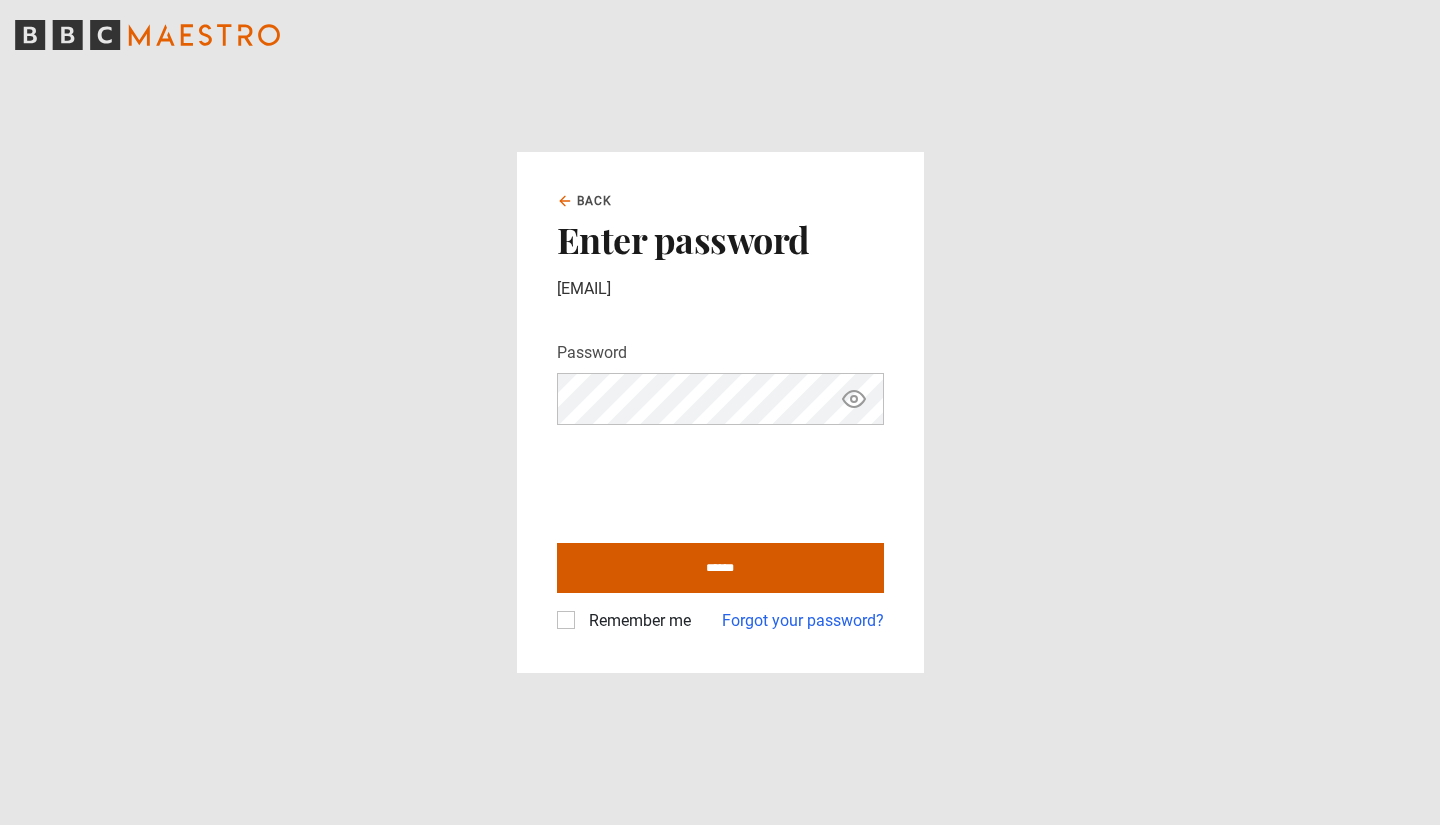 click on "******" at bounding box center (720, 568) 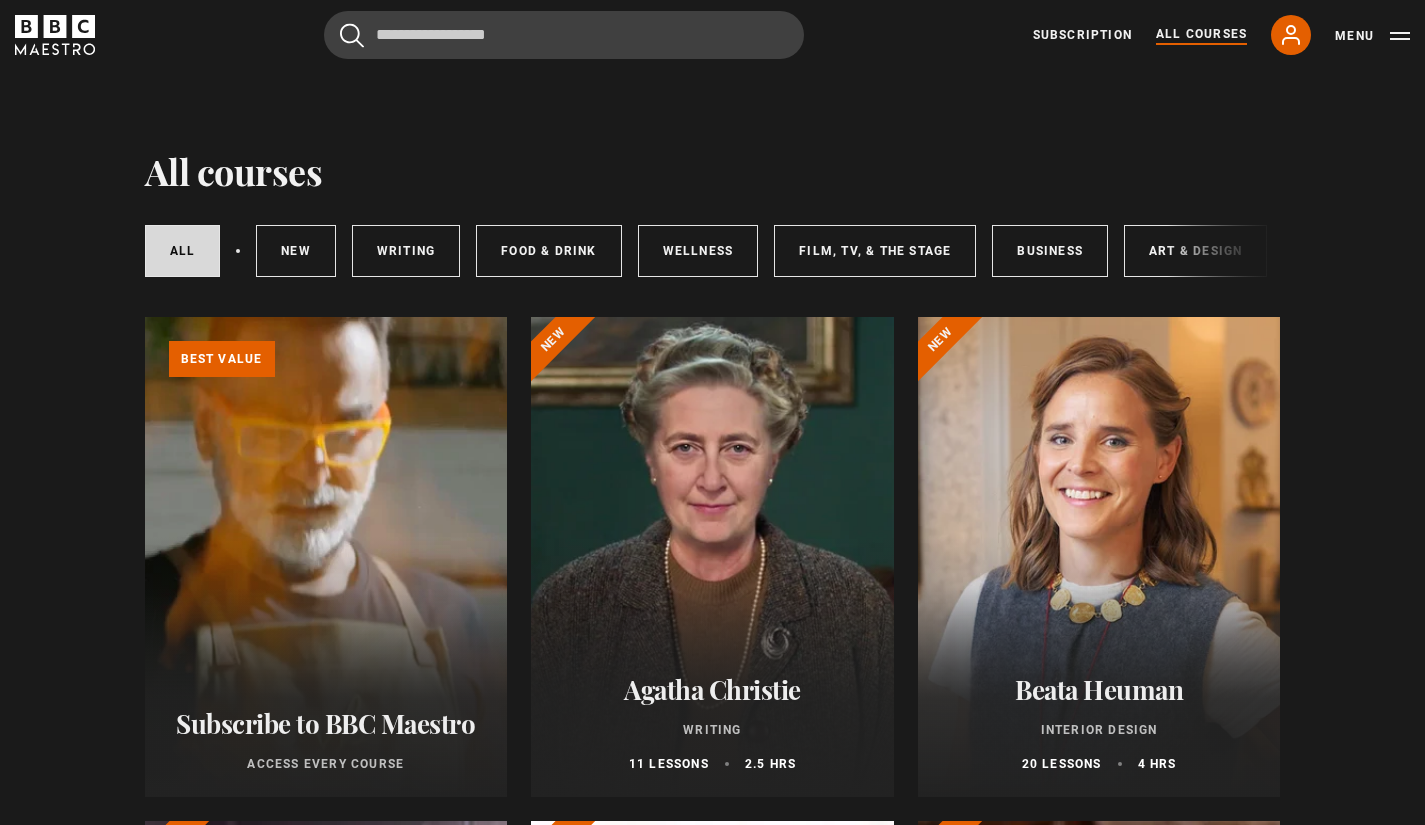 scroll, scrollTop: 0, scrollLeft: 0, axis: both 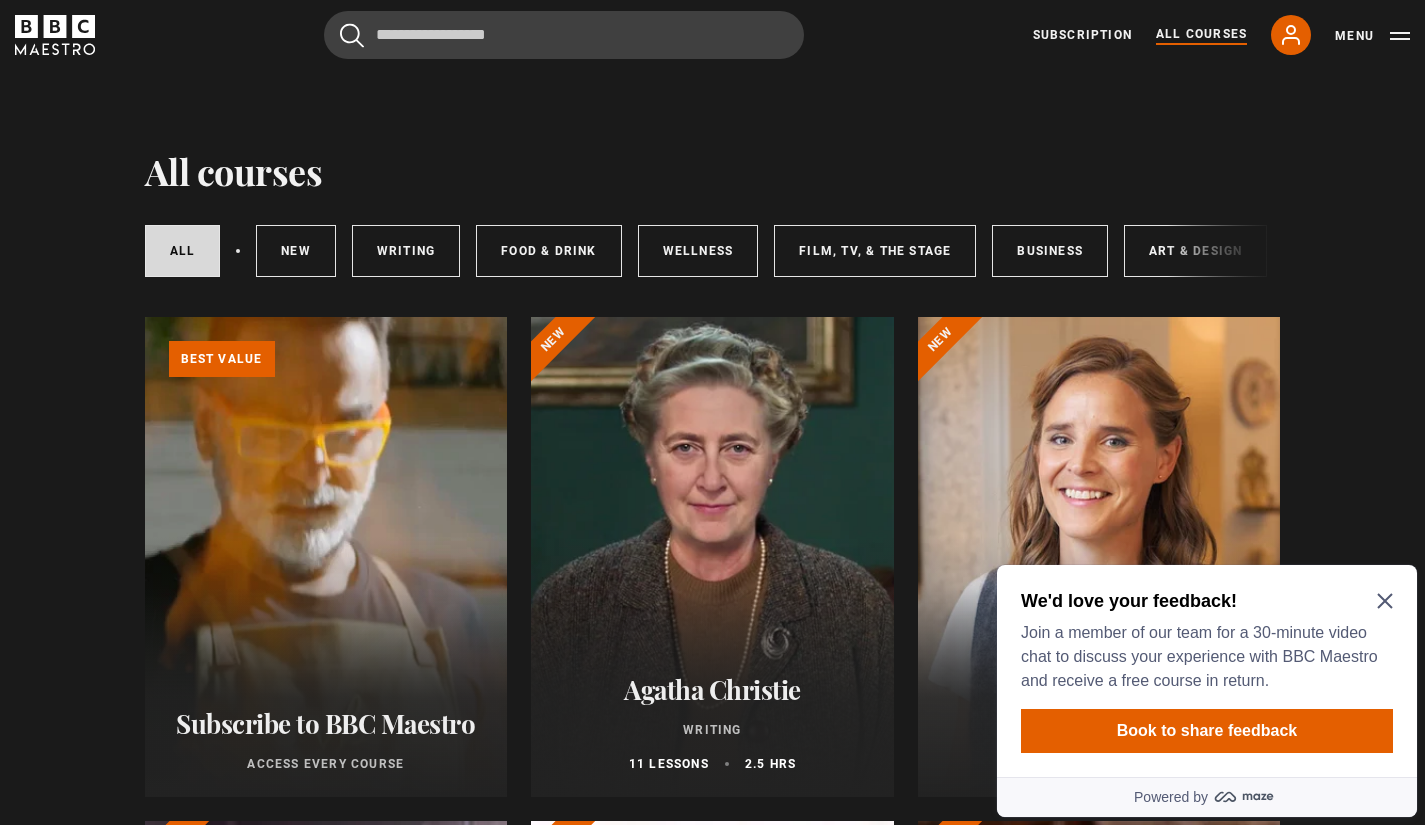 click 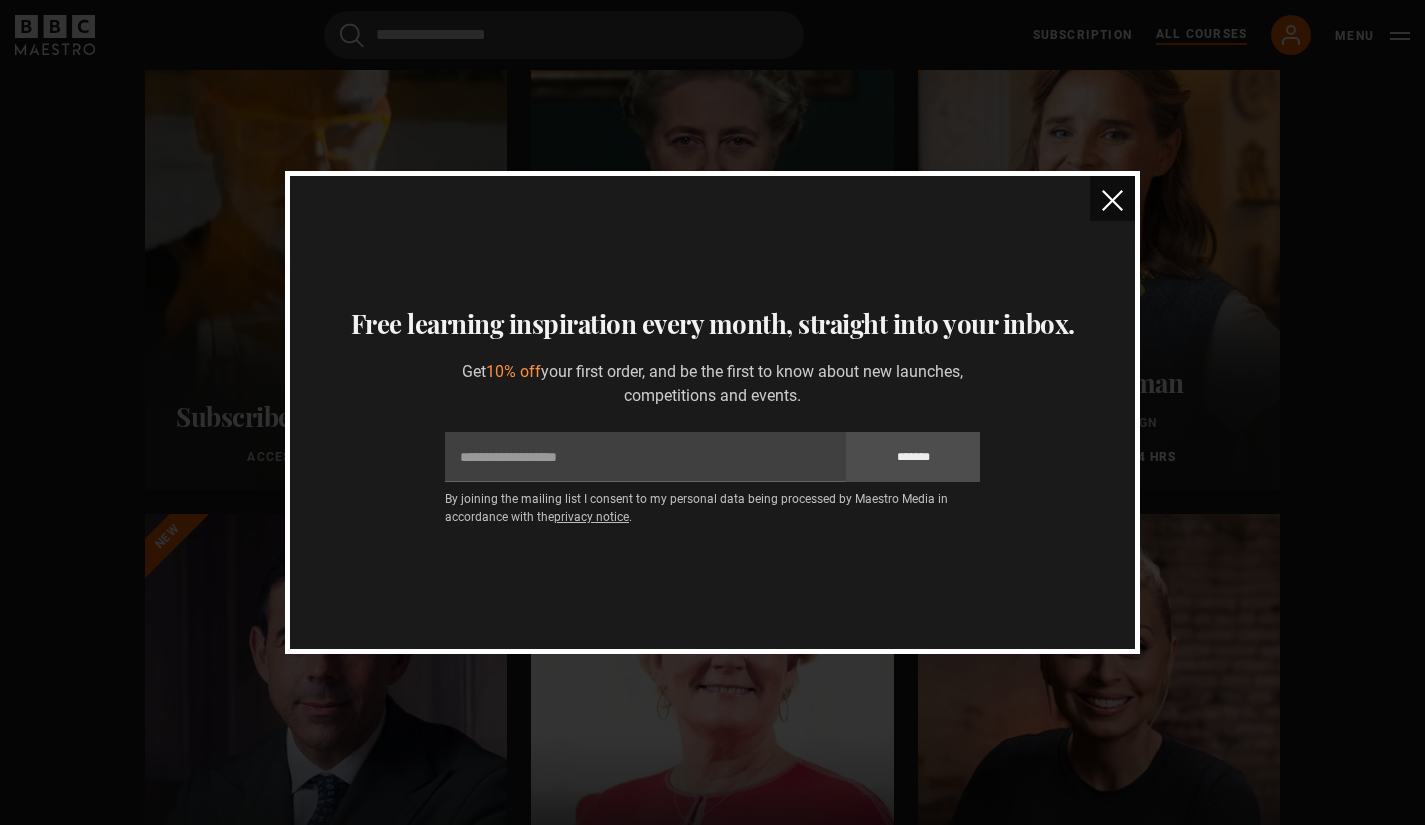 scroll, scrollTop: 229, scrollLeft: 0, axis: vertical 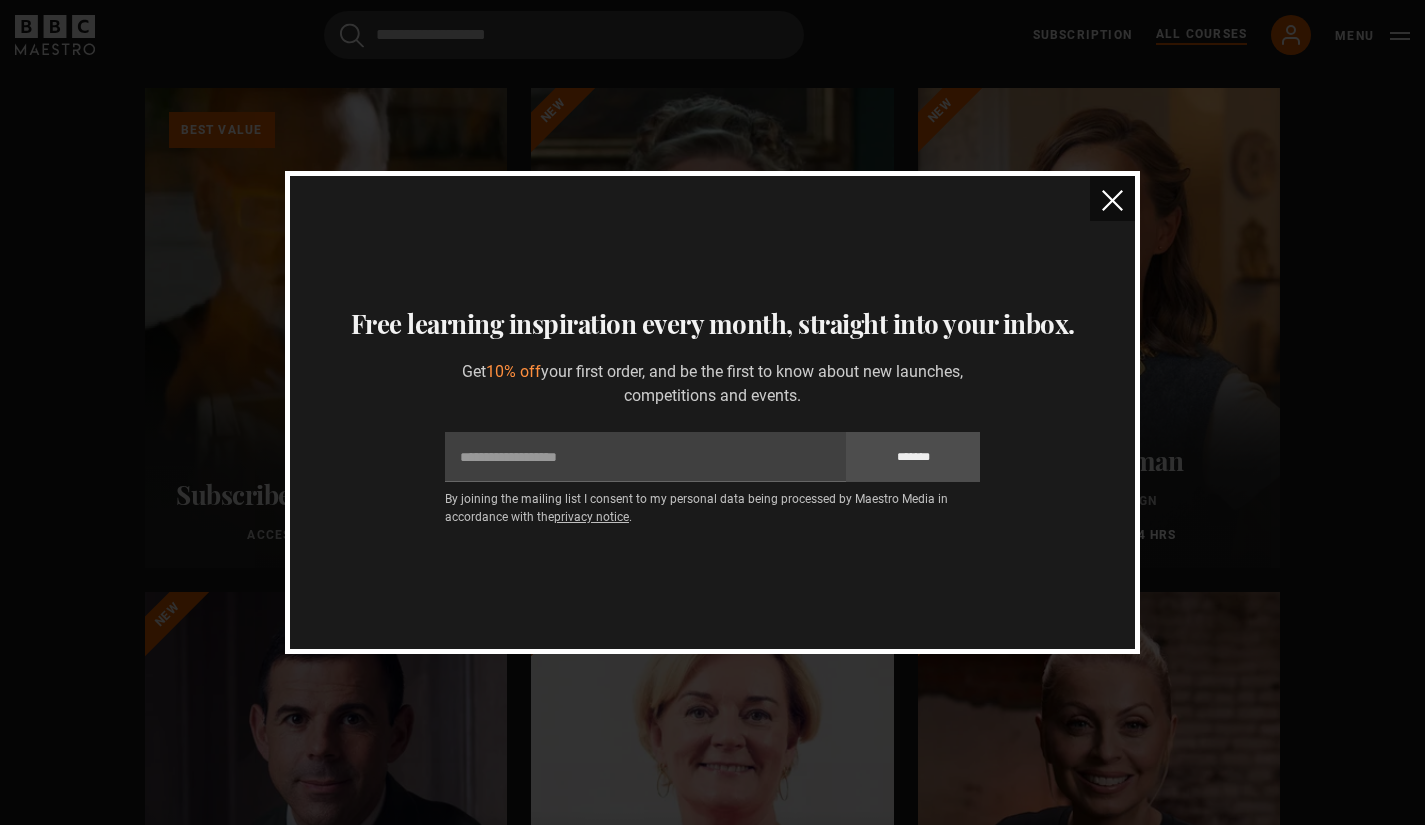 click on "Thanks for signing up
Your unique 10% off discount code is
NEW768933
Copy discount code to your clipboard
Copied
Oops! Something went wrong
Please try again later
Free learning inspiration every month, straight into your inbox.
Get  10% off  your first order, and be the first to know about new launches, competitions and events.
Email
*******" at bounding box center (712, 412) 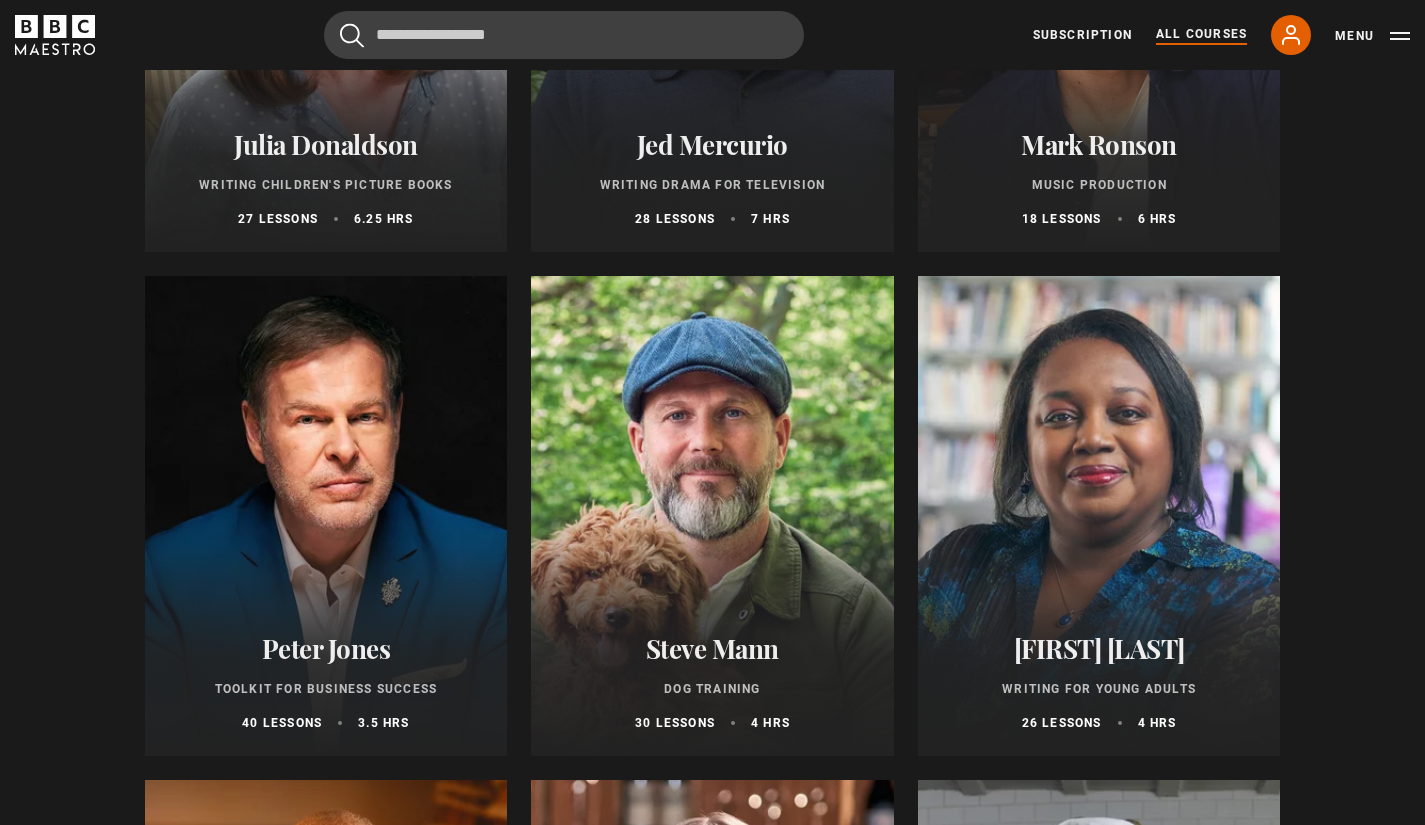 scroll, scrollTop: 6161, scrollLeft: 0, axis: vertical 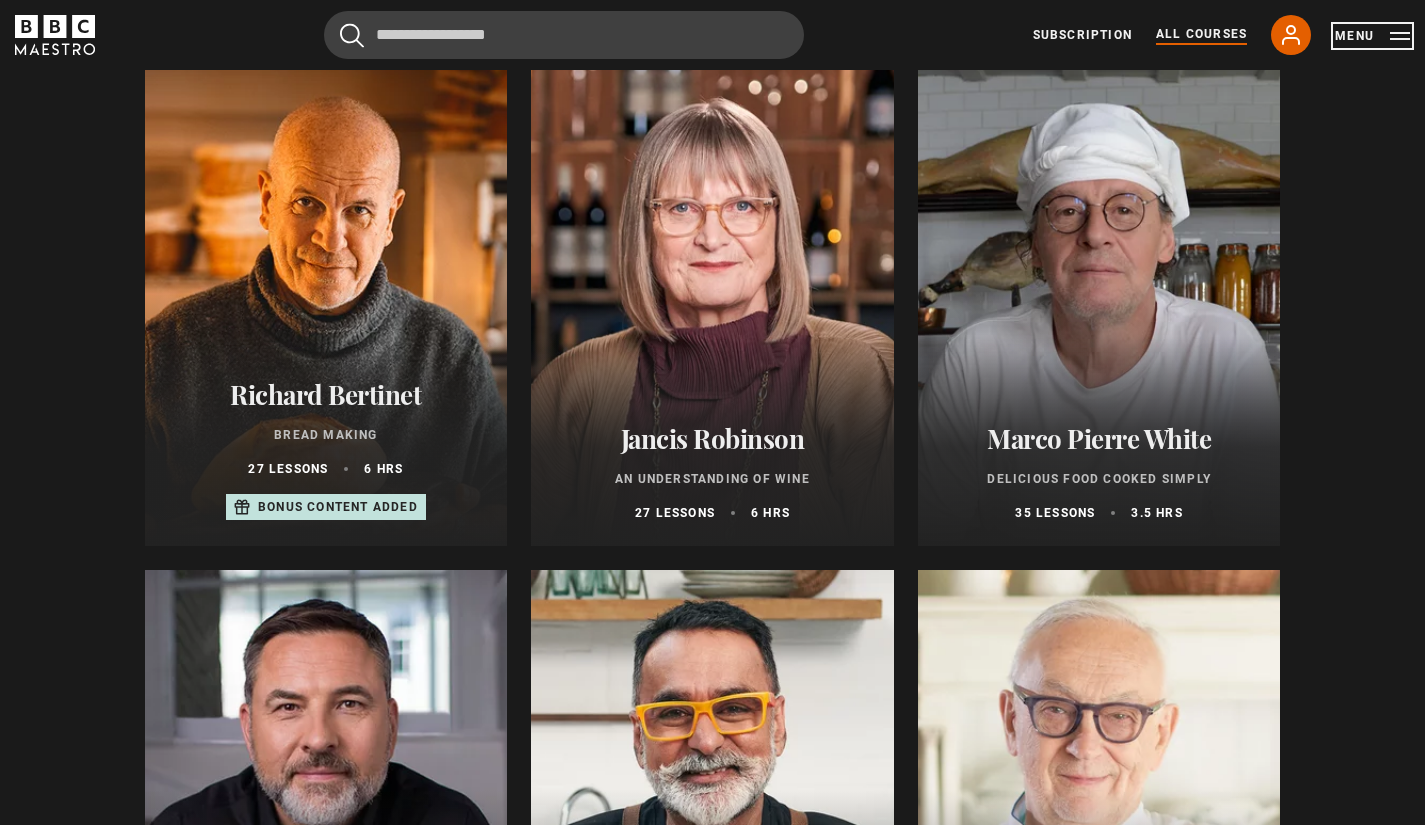 click on "Menu" at bounding box center [1372, 36] 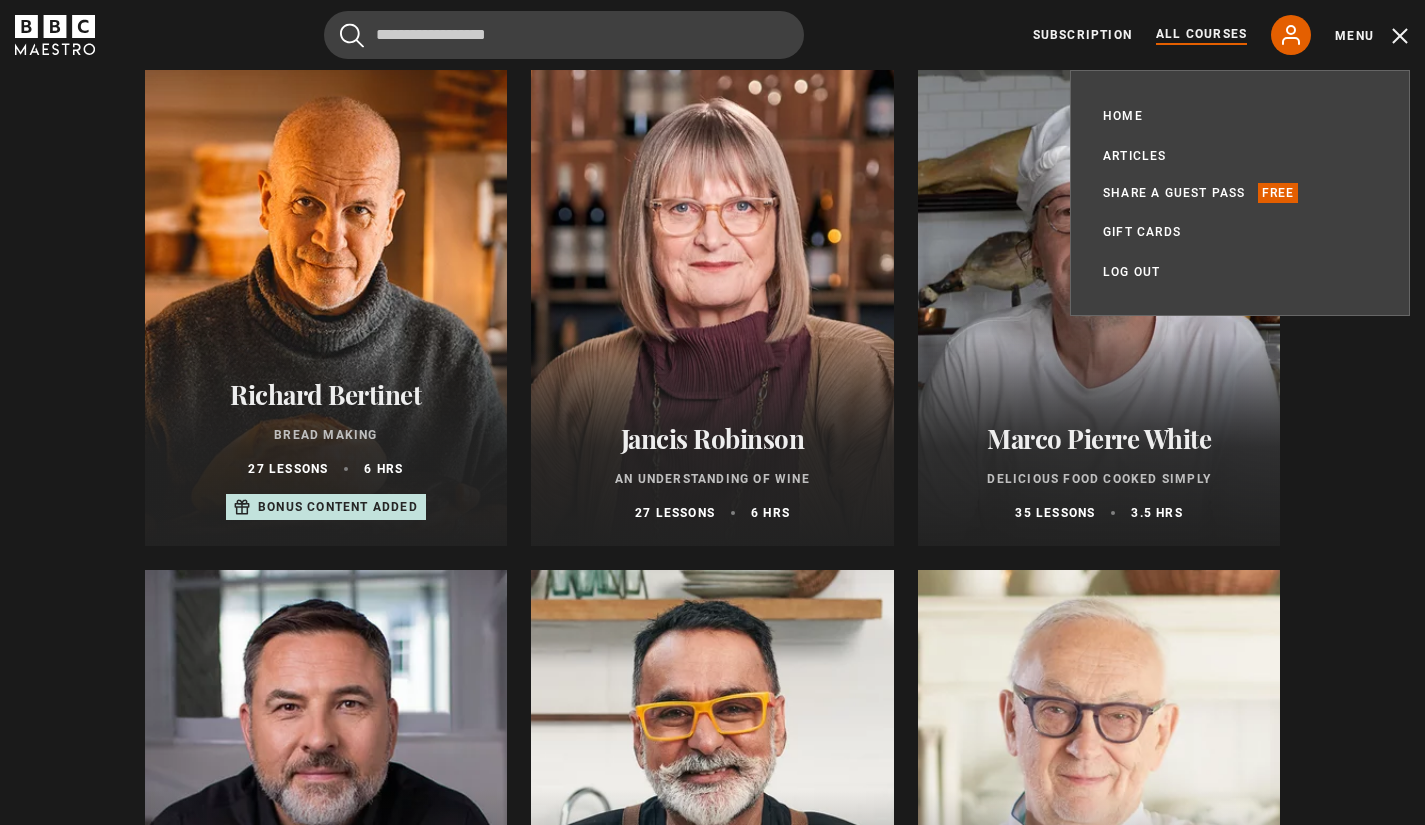 click on "All Courses" at bounding box center [1201, 35] 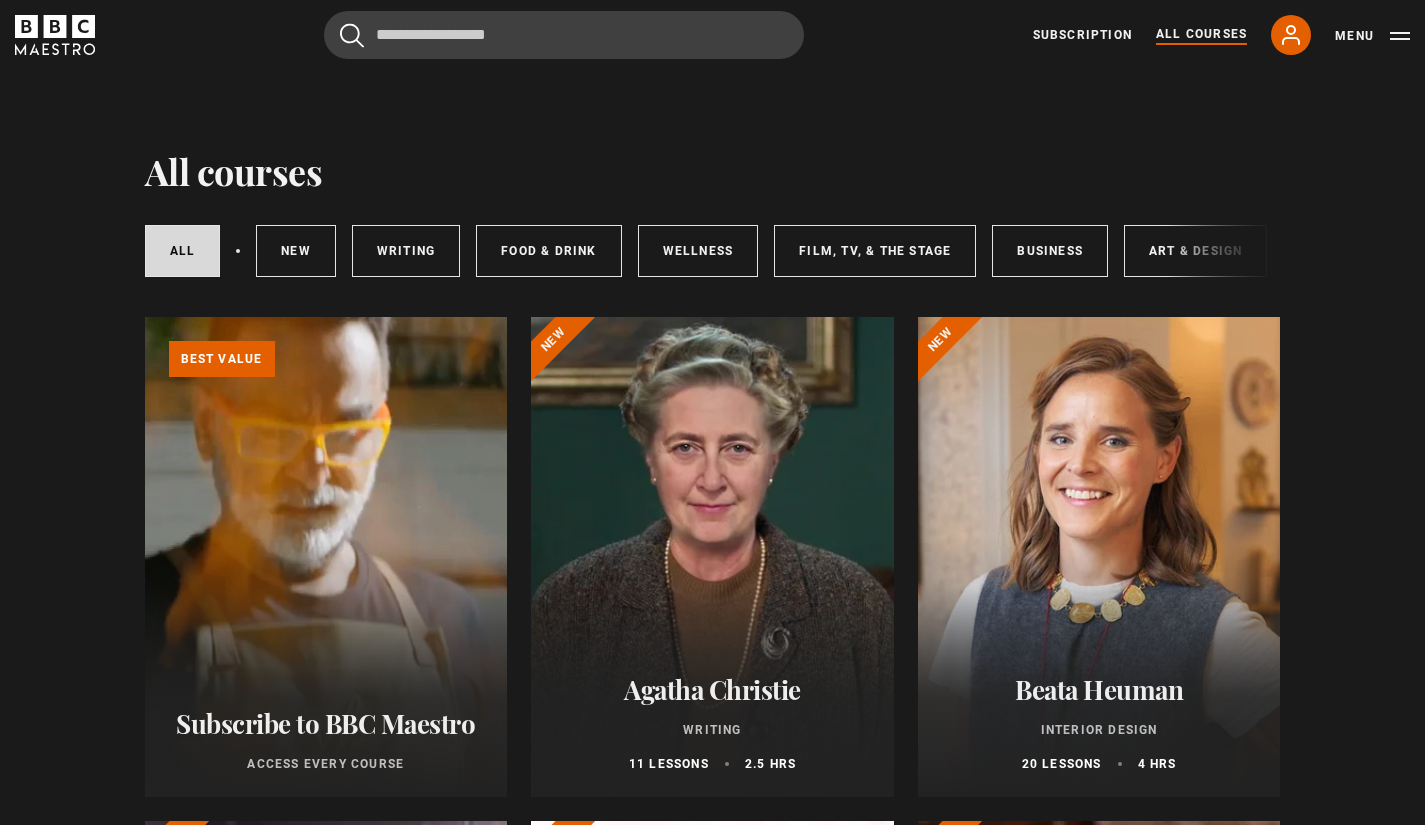 scroll, scrollTop: 0, scrollLeft: 0, axis: both 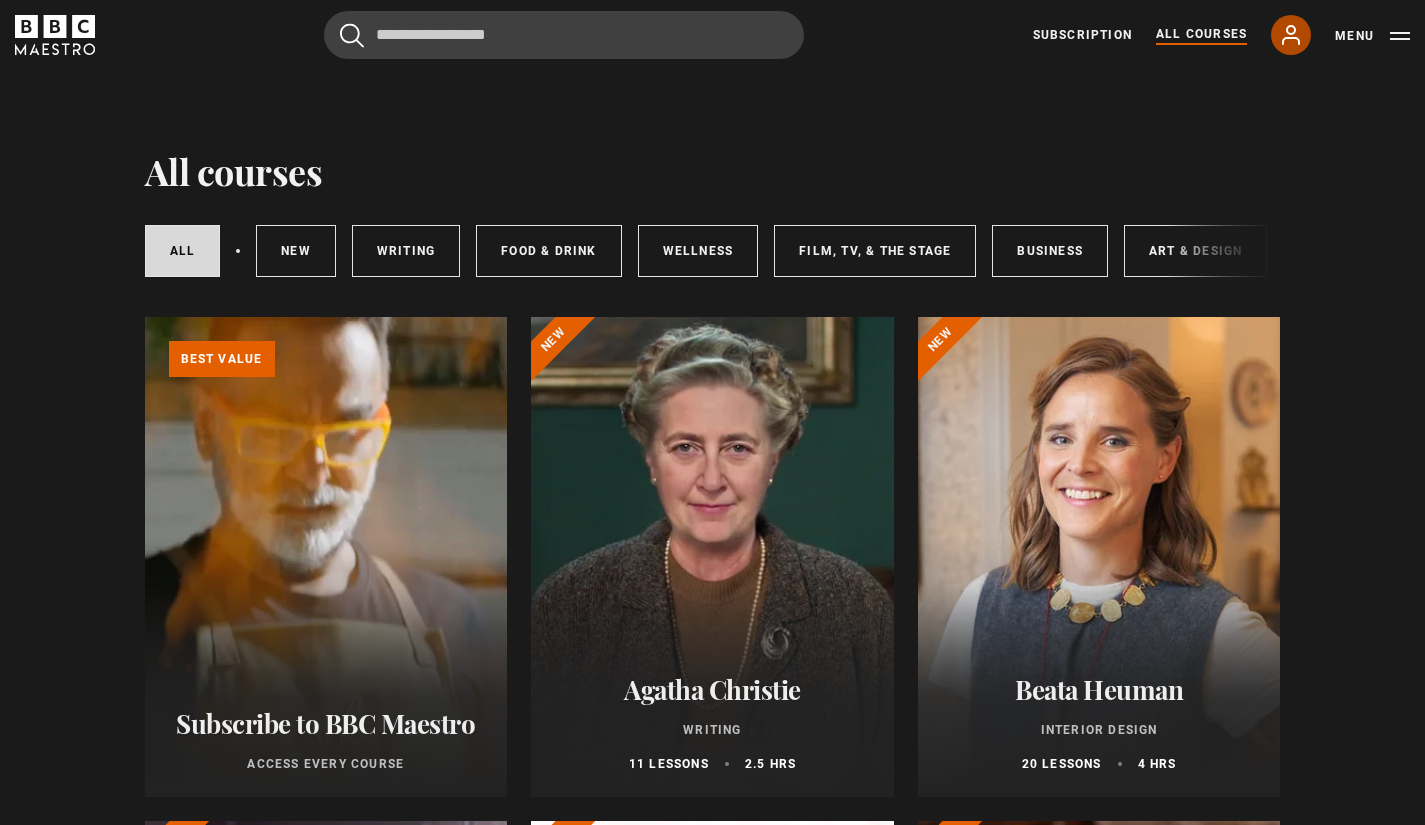 click 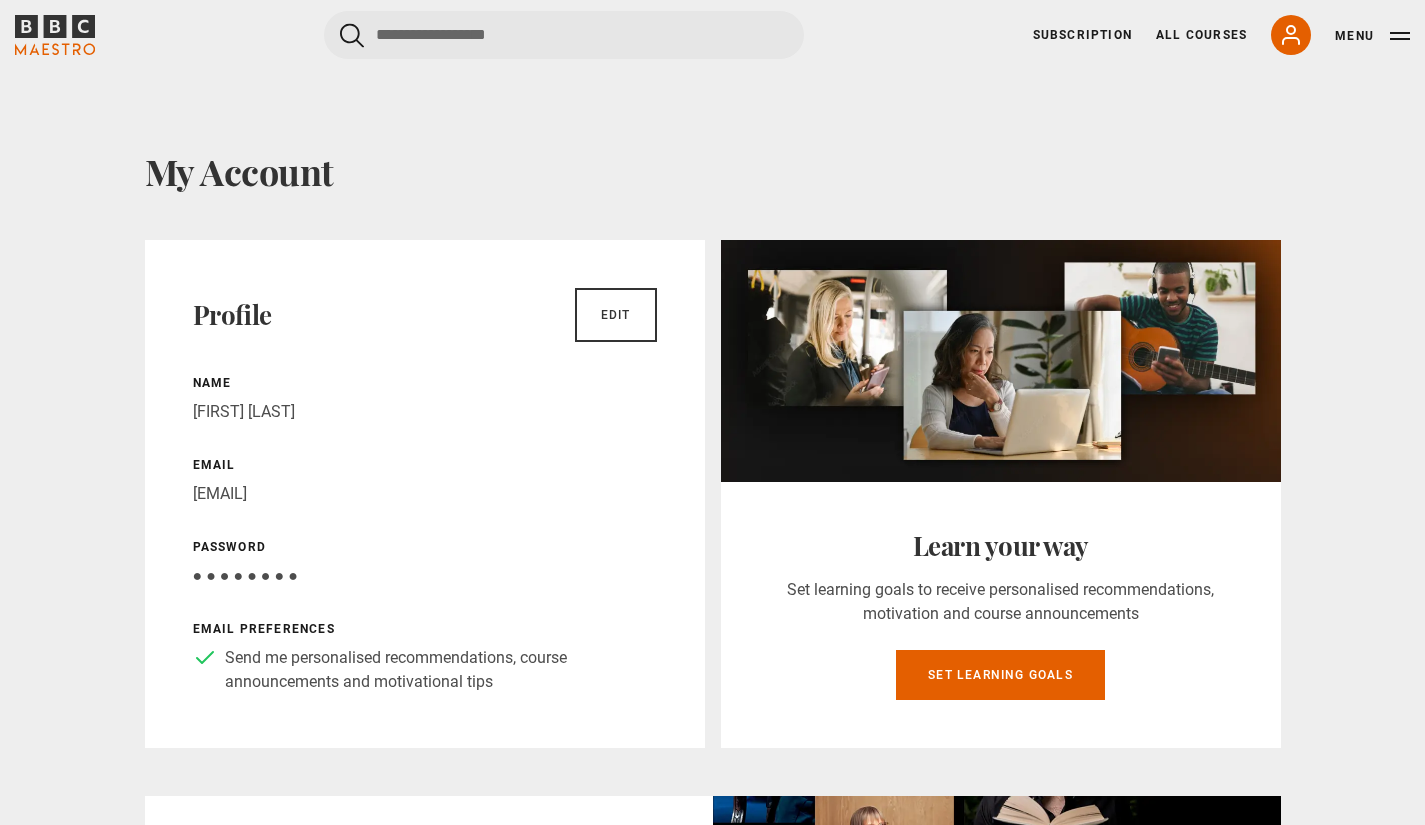 scroll, scrollTop: 0, scrollLeft: 0, axis: both 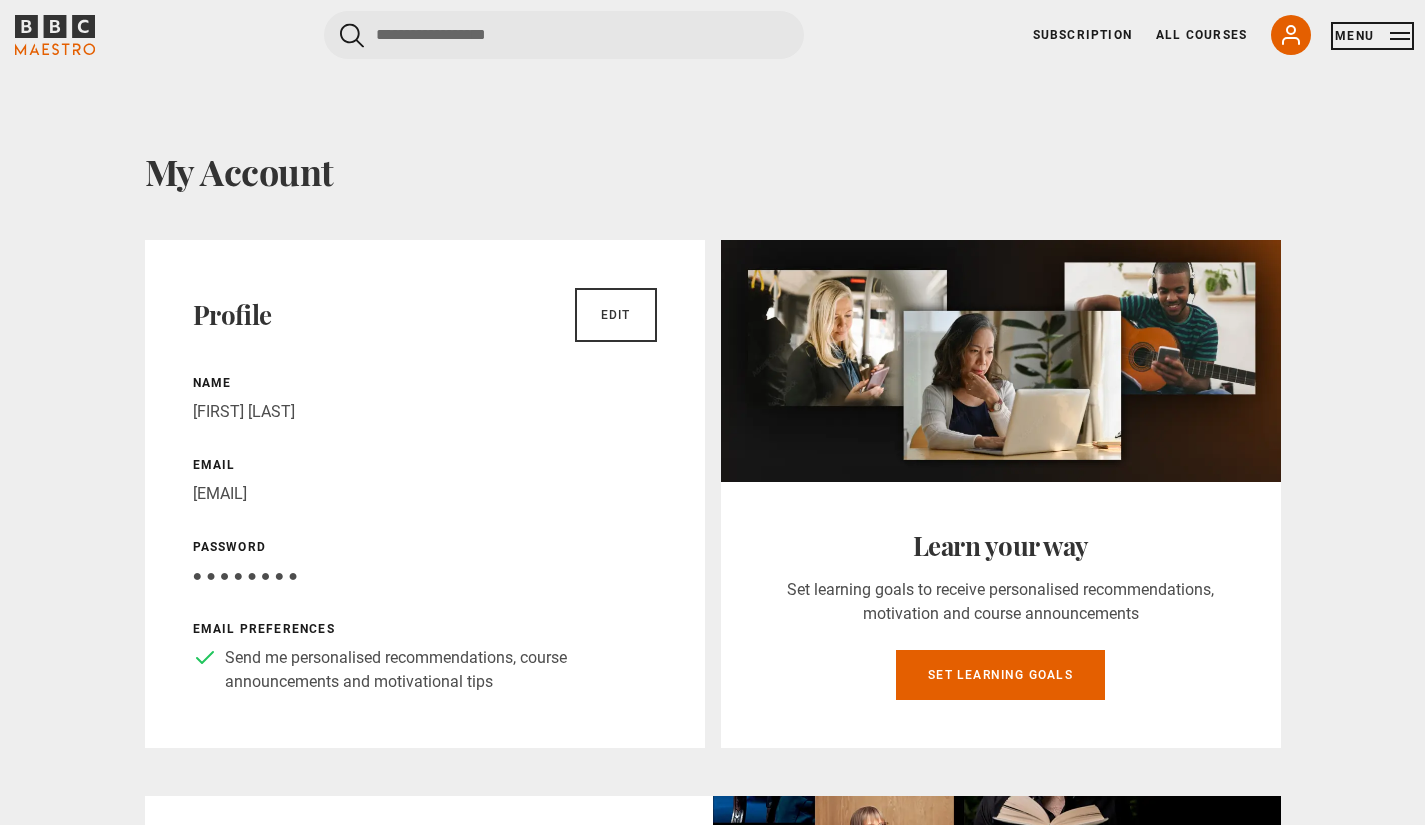 click on "Menu" at bounding box center (1372, 36) 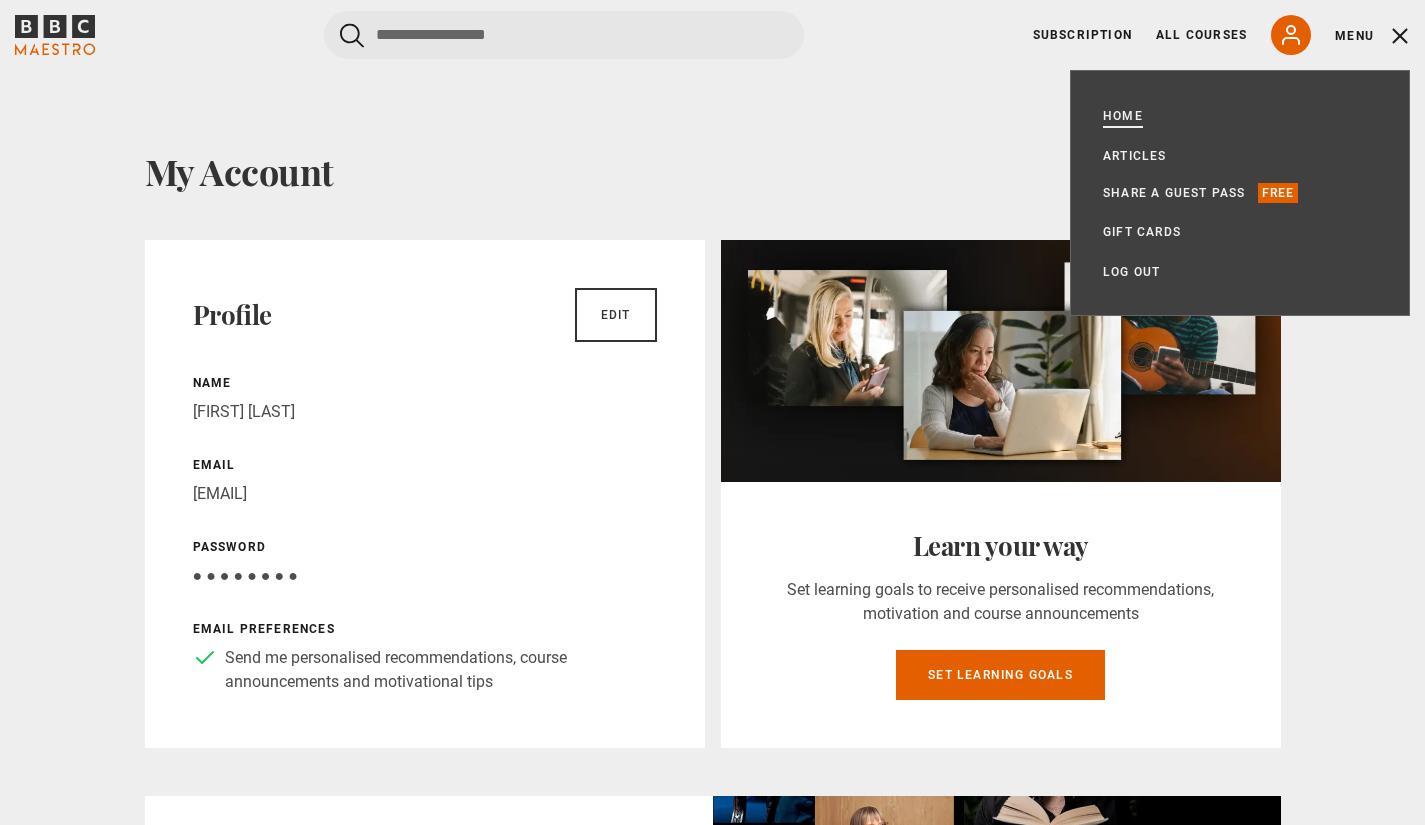 click on "Home" at bounding box center [1123, 116] 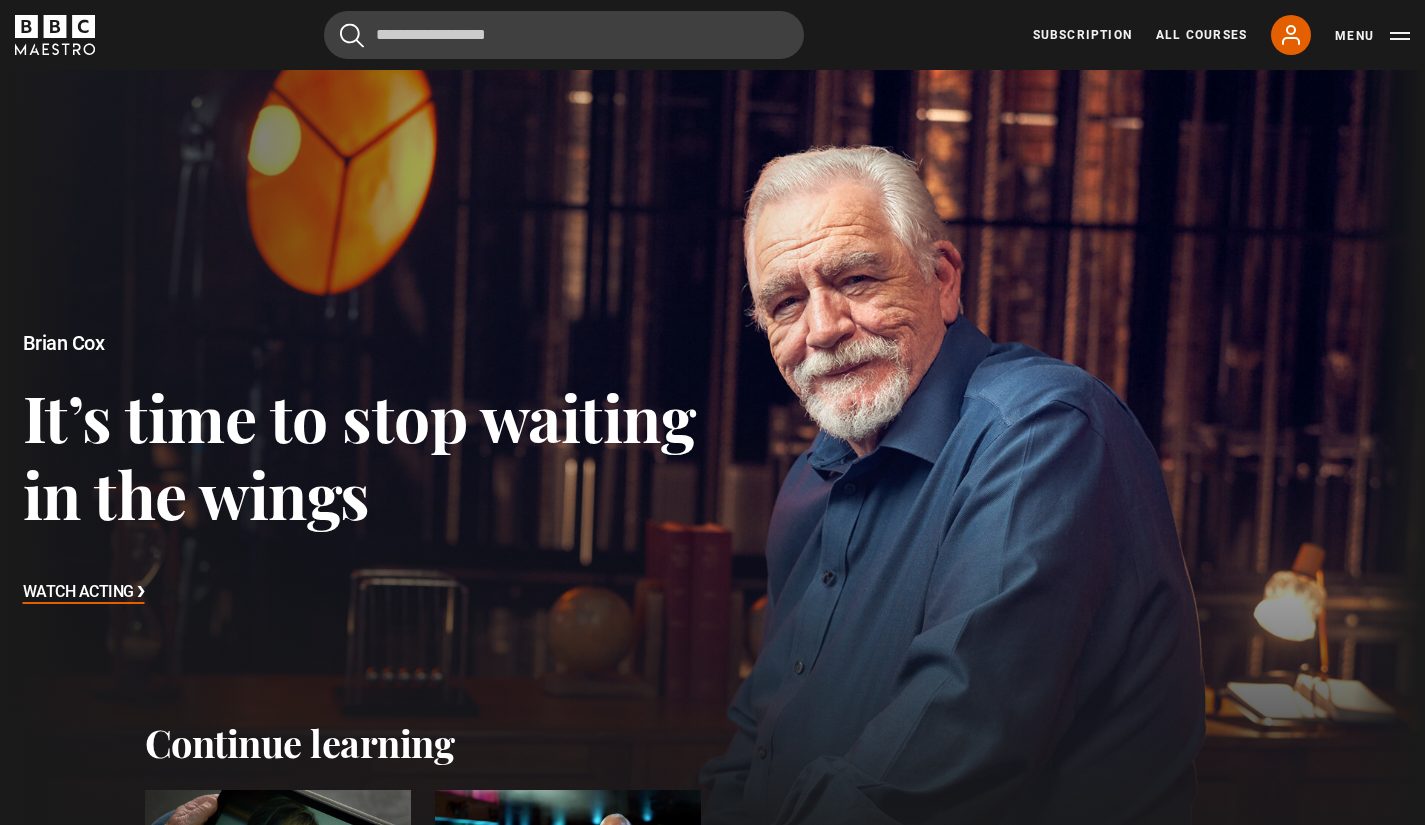 scroll, scrollTop: 0, scrollLeft: 0, axis: both 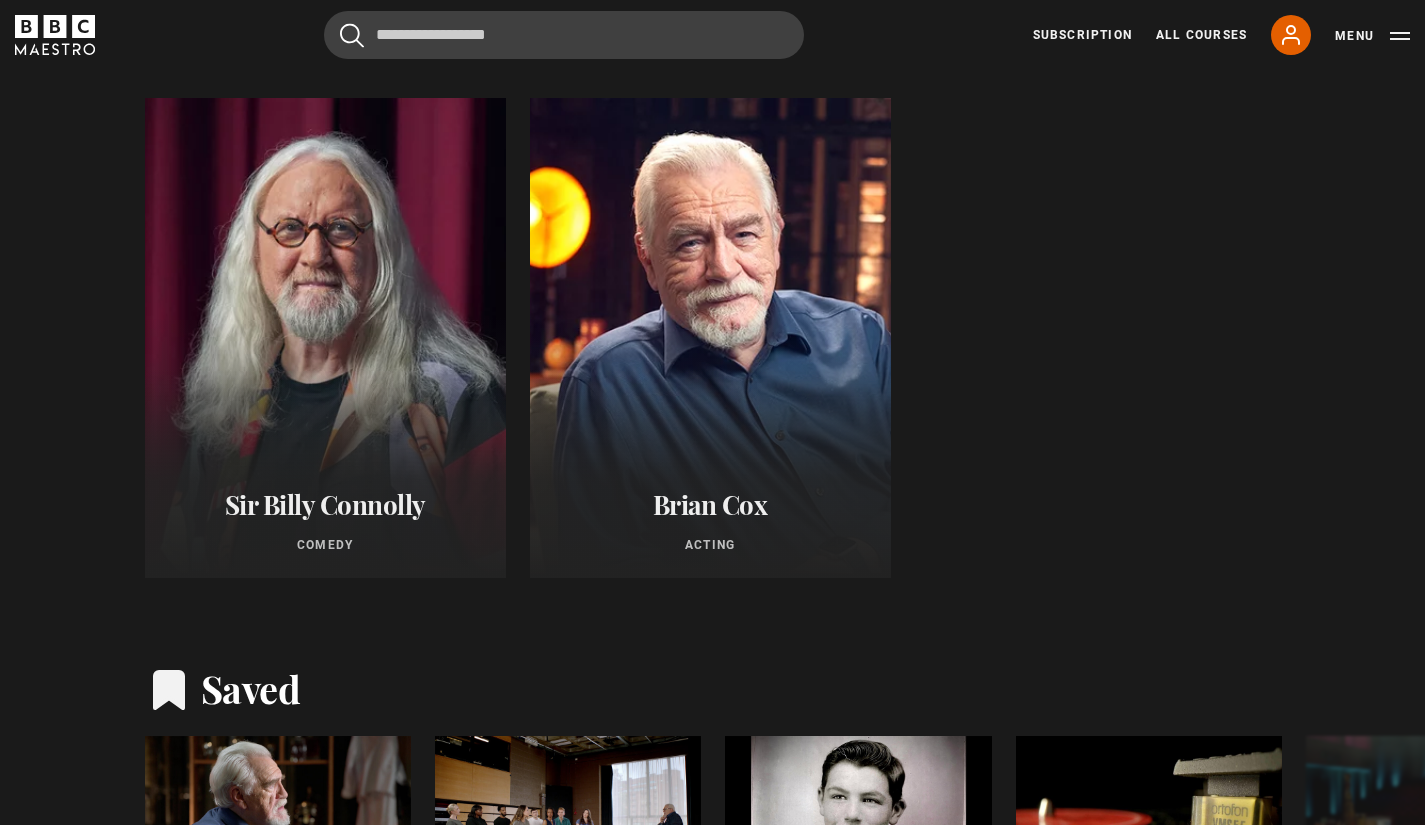 click on "Acting" at bounding box center (710, 545) 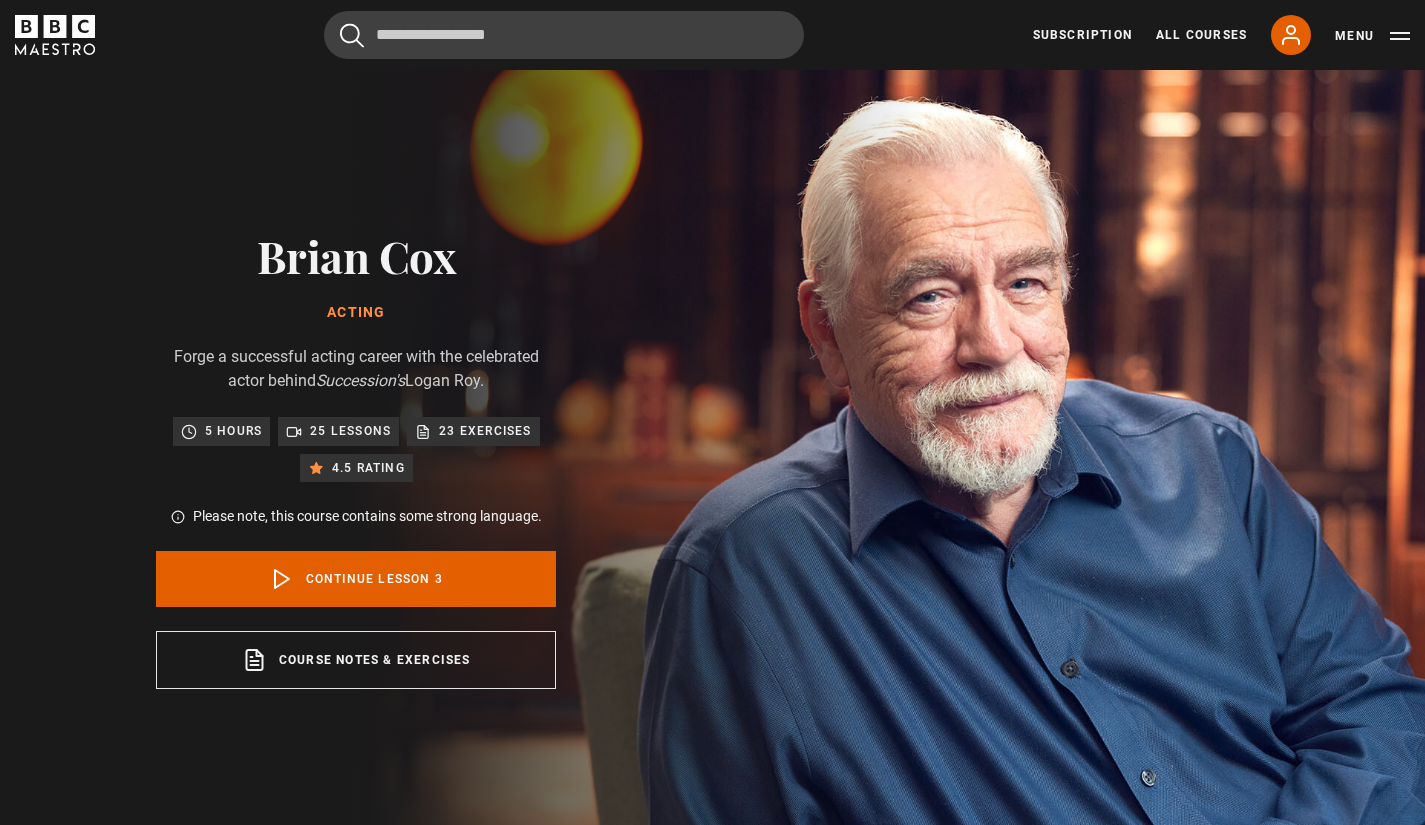 scroll, scrollTop: 849, scrollLeft: 0, axis: vertical 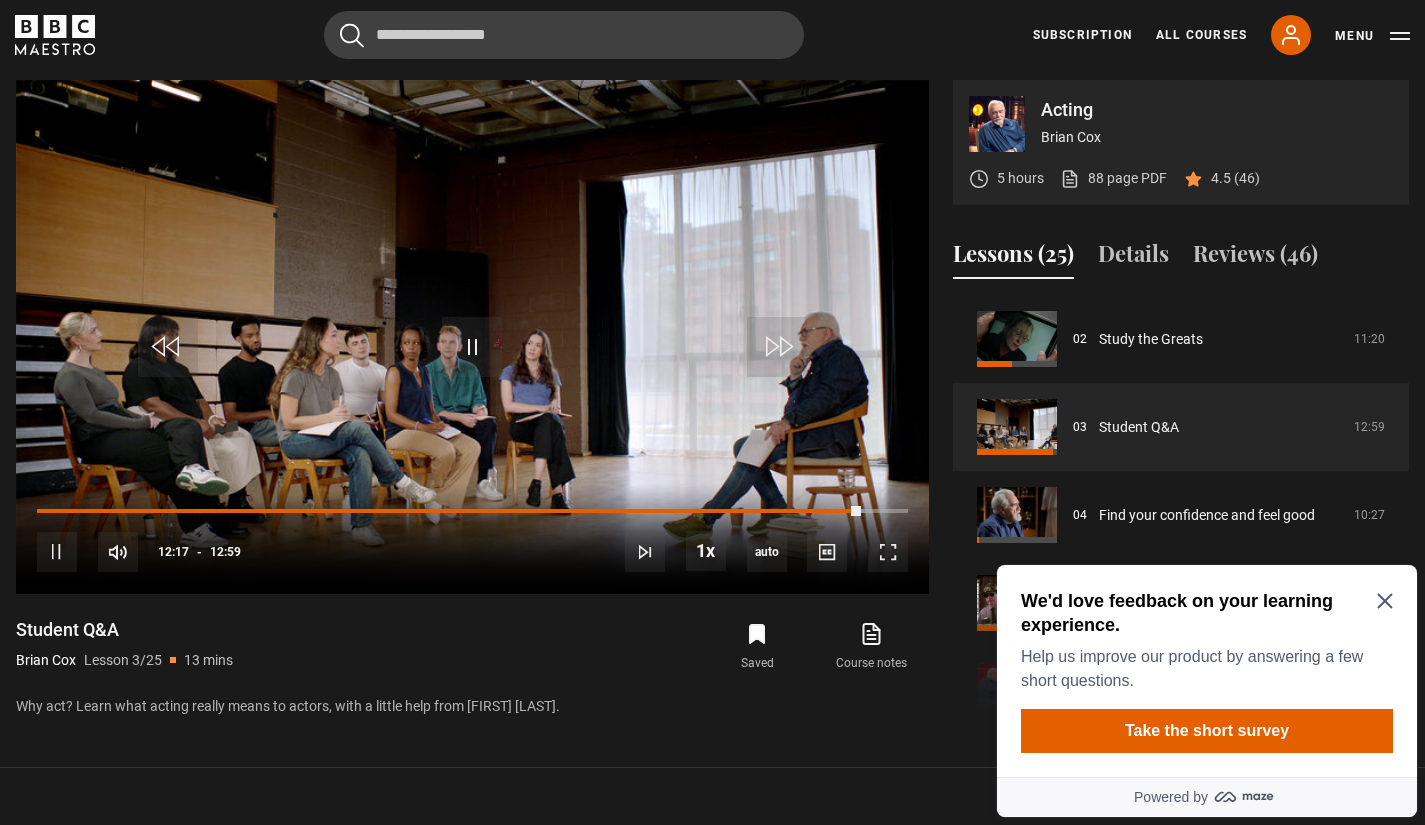 click 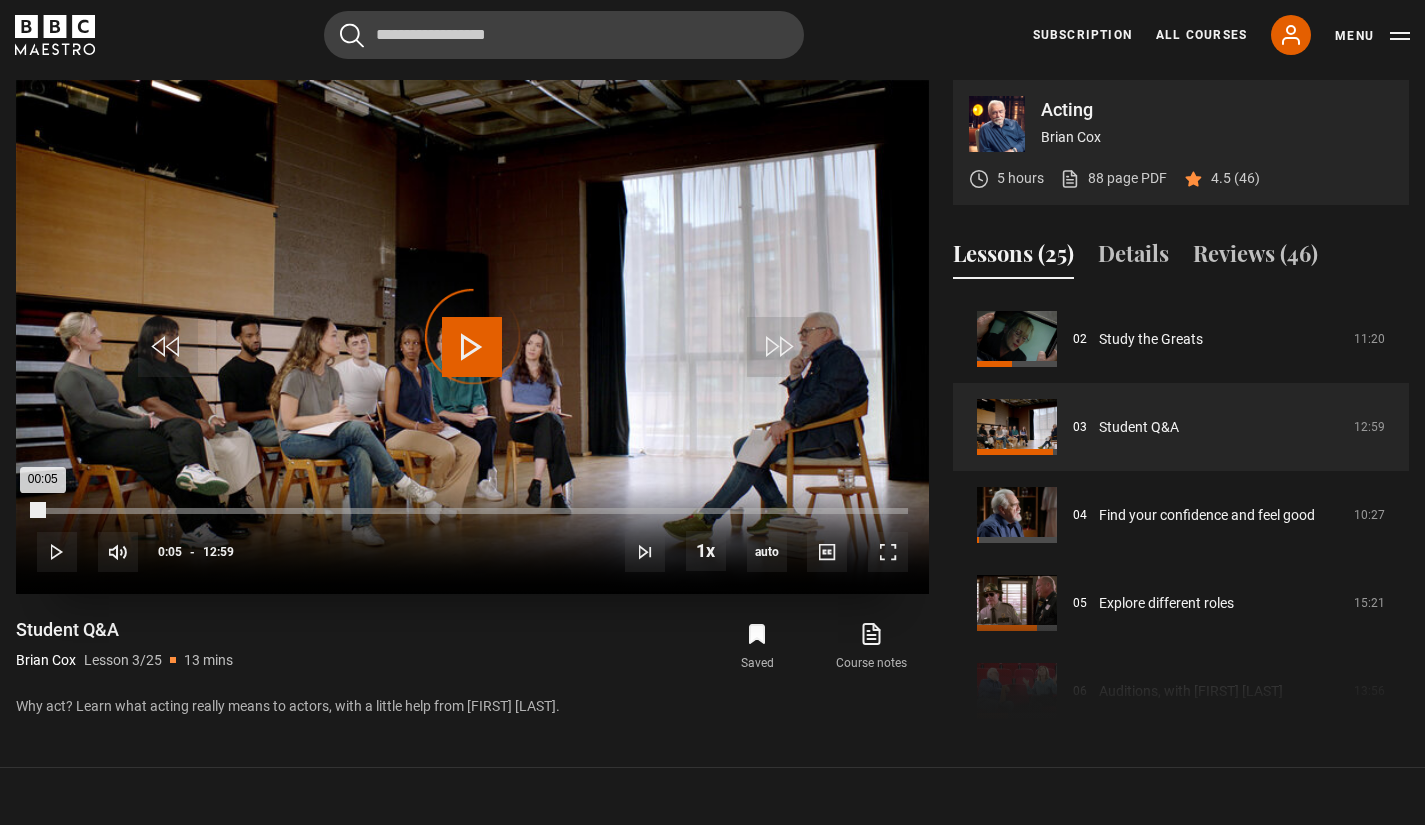 click on "Loaded :  0.00% 00:05 00:05" at bounding box center [472, 511] 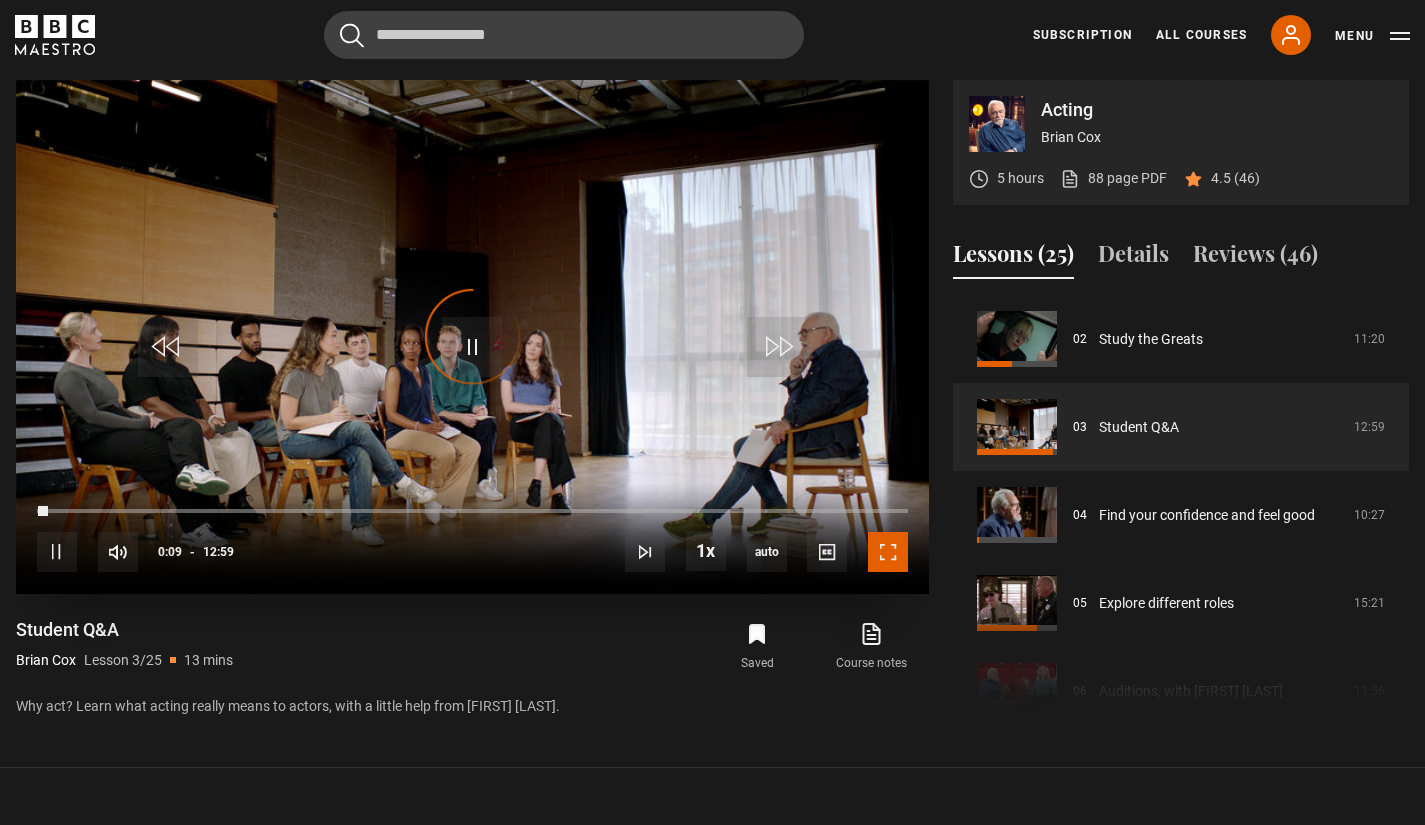 click at bounding box center (888, 552) 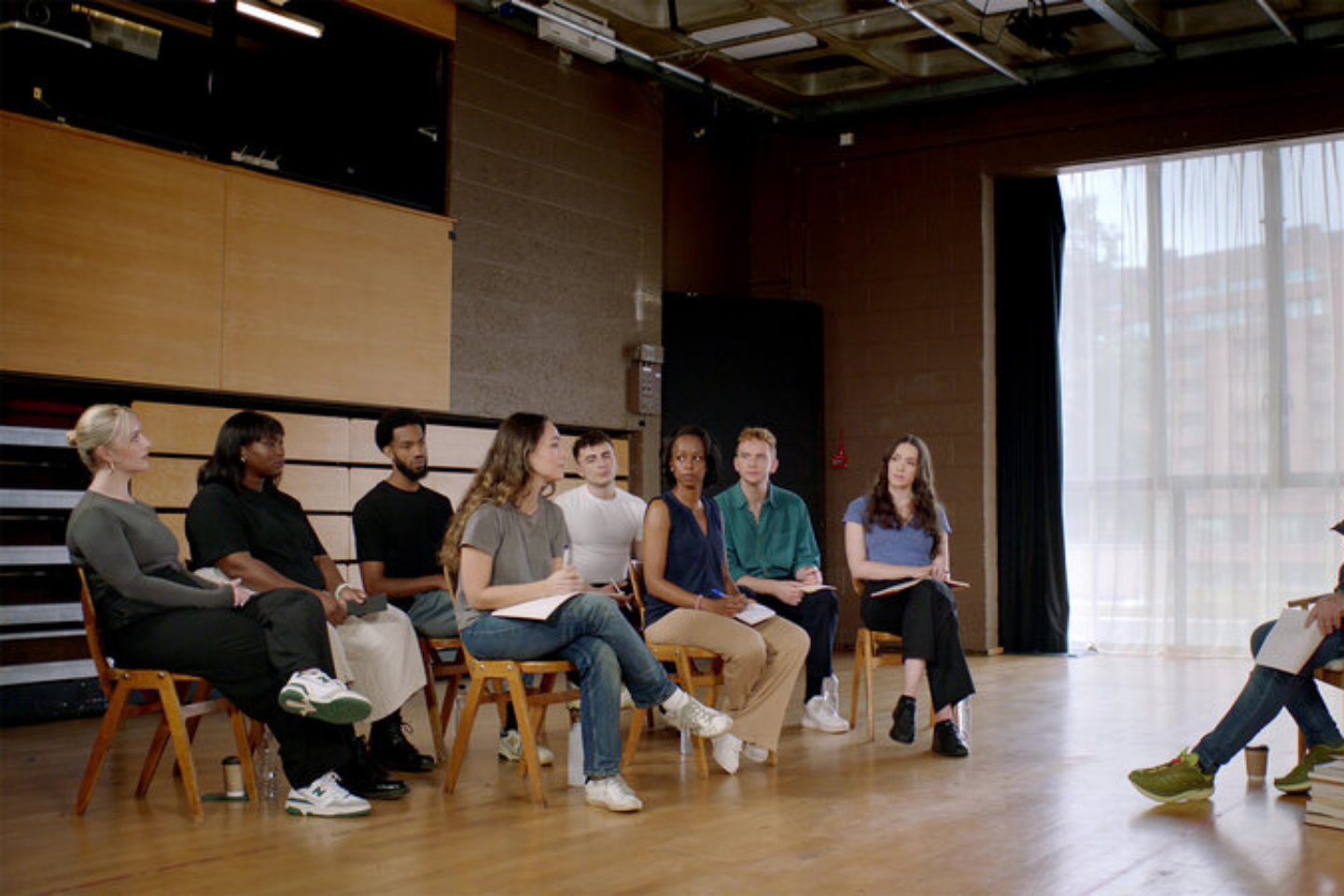 click on "Video Player is loading. Play Lesson Student Q&A 10s Skip Back 10 seconds Pause 10s Skip Forward 10 seconds Loaded :  21.18% 11:48 01:59 Pause Mute Current Time  1:59 - Duration  12:59
[FIRST] [LAST]
Lesson 3
Student Q&A
1x Playback Rate 2x 1.5x 1x , selected 0.5x auto Quality 360p 720p 1080p 2160p Auto , selected Captions captions off , selected English  Captions This is a modal window.
Lesson Completed
Up next
Find your confidence and feel good
Cancel
Do you want to save this lesson?
Saved" at bounding box center (672, 448) 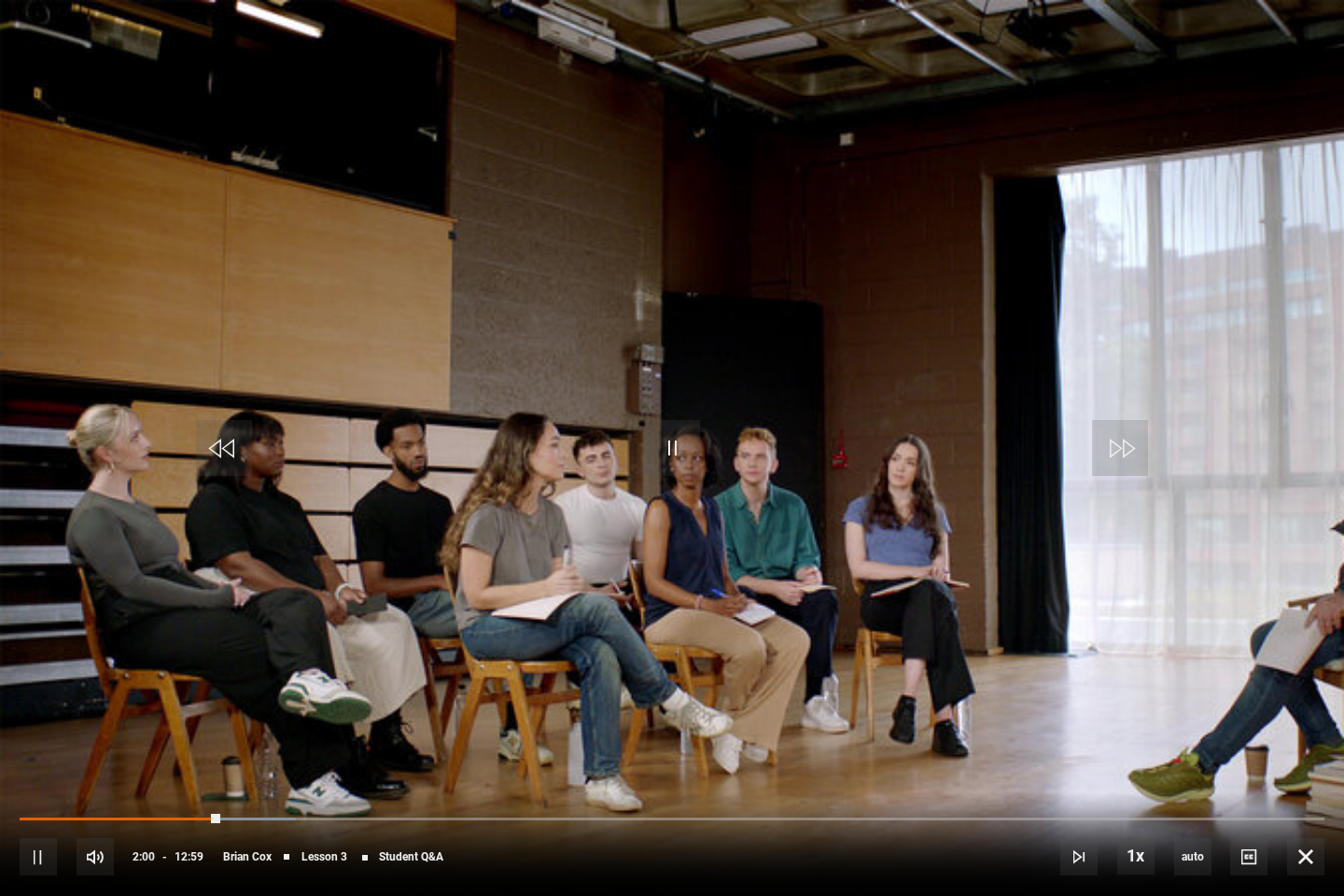 click on "Video Player is loading. Play Lesson Student Q&A 10s Skip Back 10 seconds Pause 10s Skip Forward 10 seconds Loaded :  21.18% 11:48 02:00 Pause Mute Current Time  2:00 - Duration  12:59
[FIRST] [LAST]
Lesson 3
Student Q&A
1x Playback Rate 2x 1.5x 1x , selected 0.5x auto Quality 360p 720p 1080p 2160p Auto , selected Captions captions off , selected English  Captions This is a modal window.
Lesson Completed
Up next
Find your confidence and feel good
Cancel
Do you want to save this lesson?
Saved" at bounding box center (672, 448) 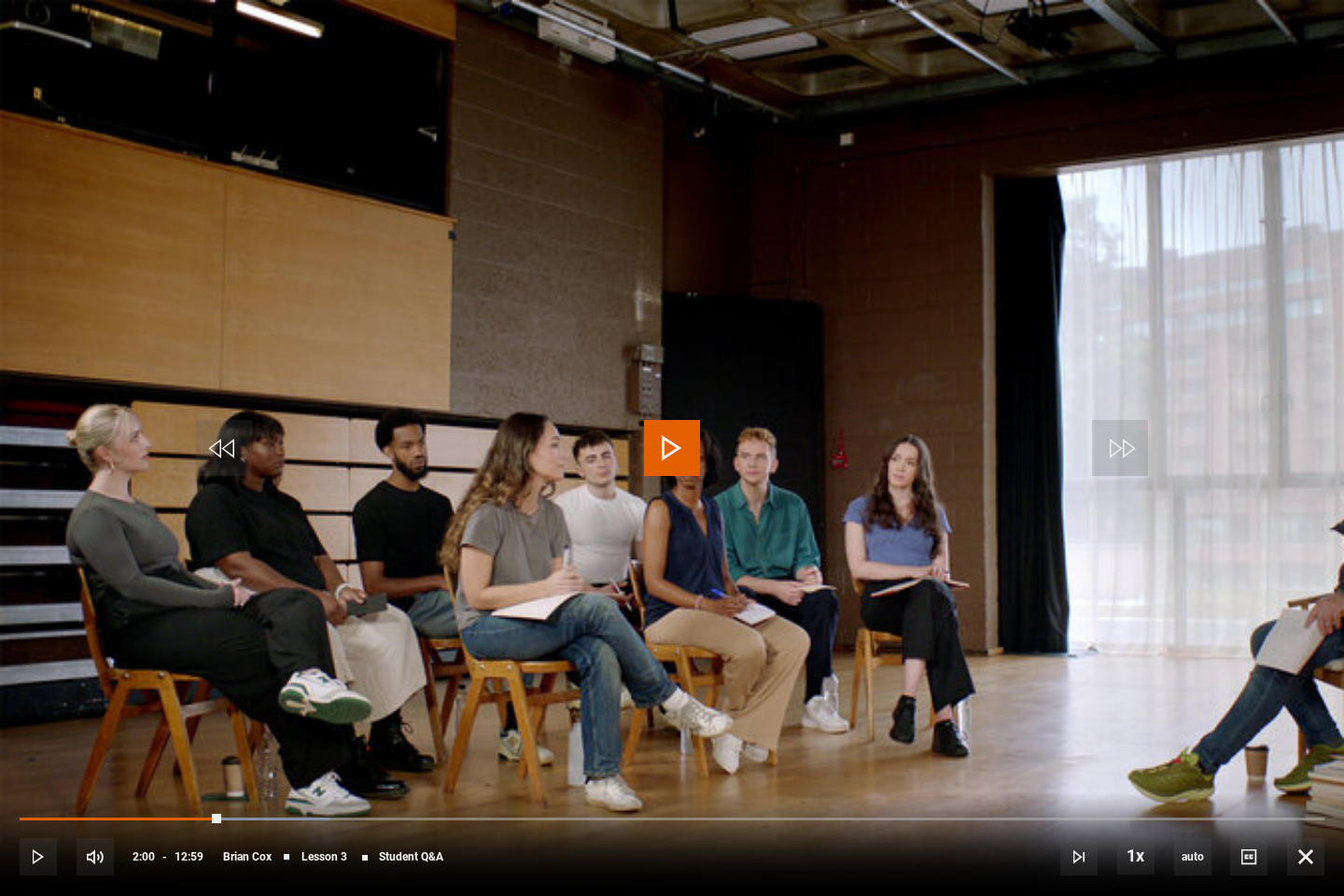 click at bounding box center (672, 448) 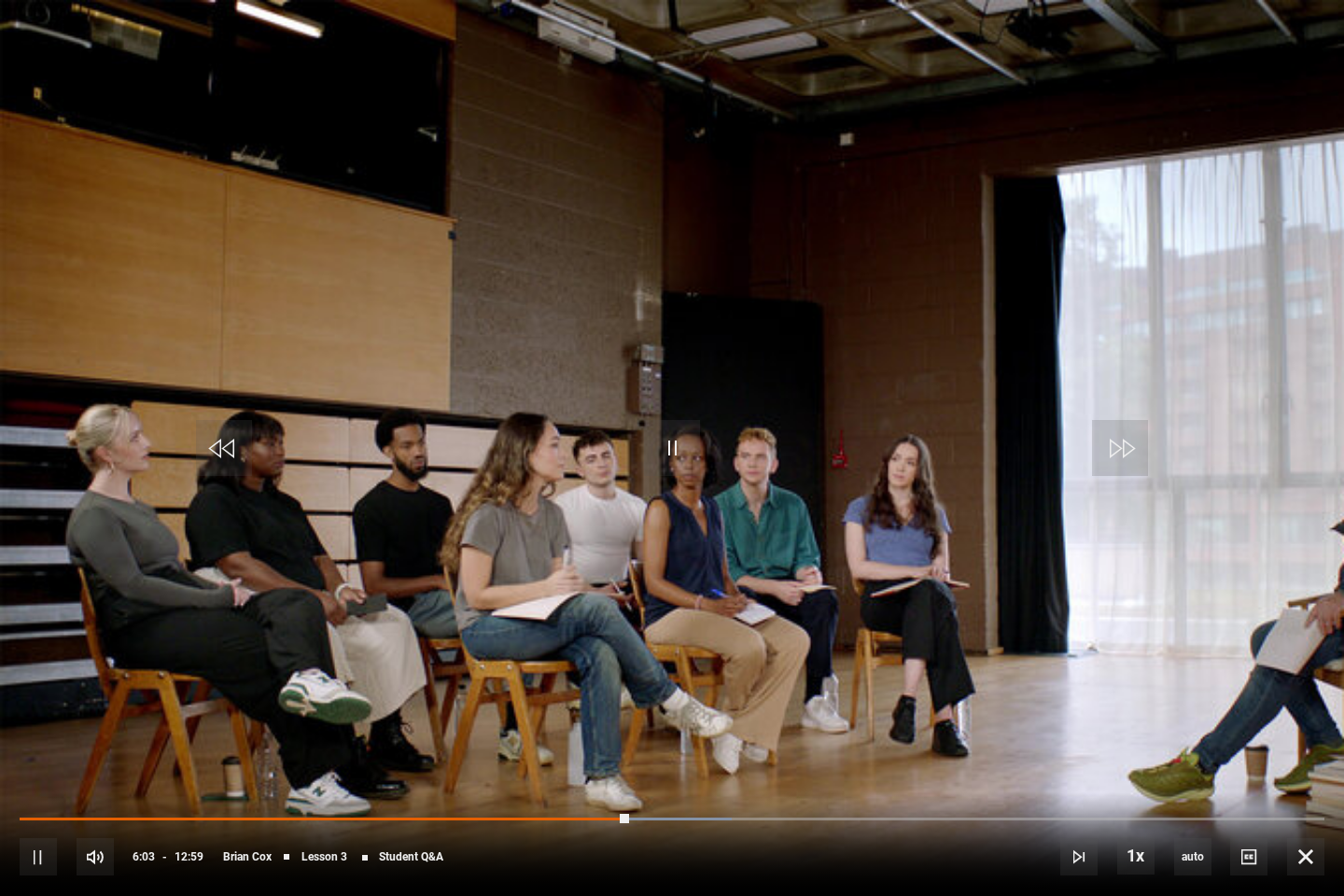 click at bounding box center (672, 448) 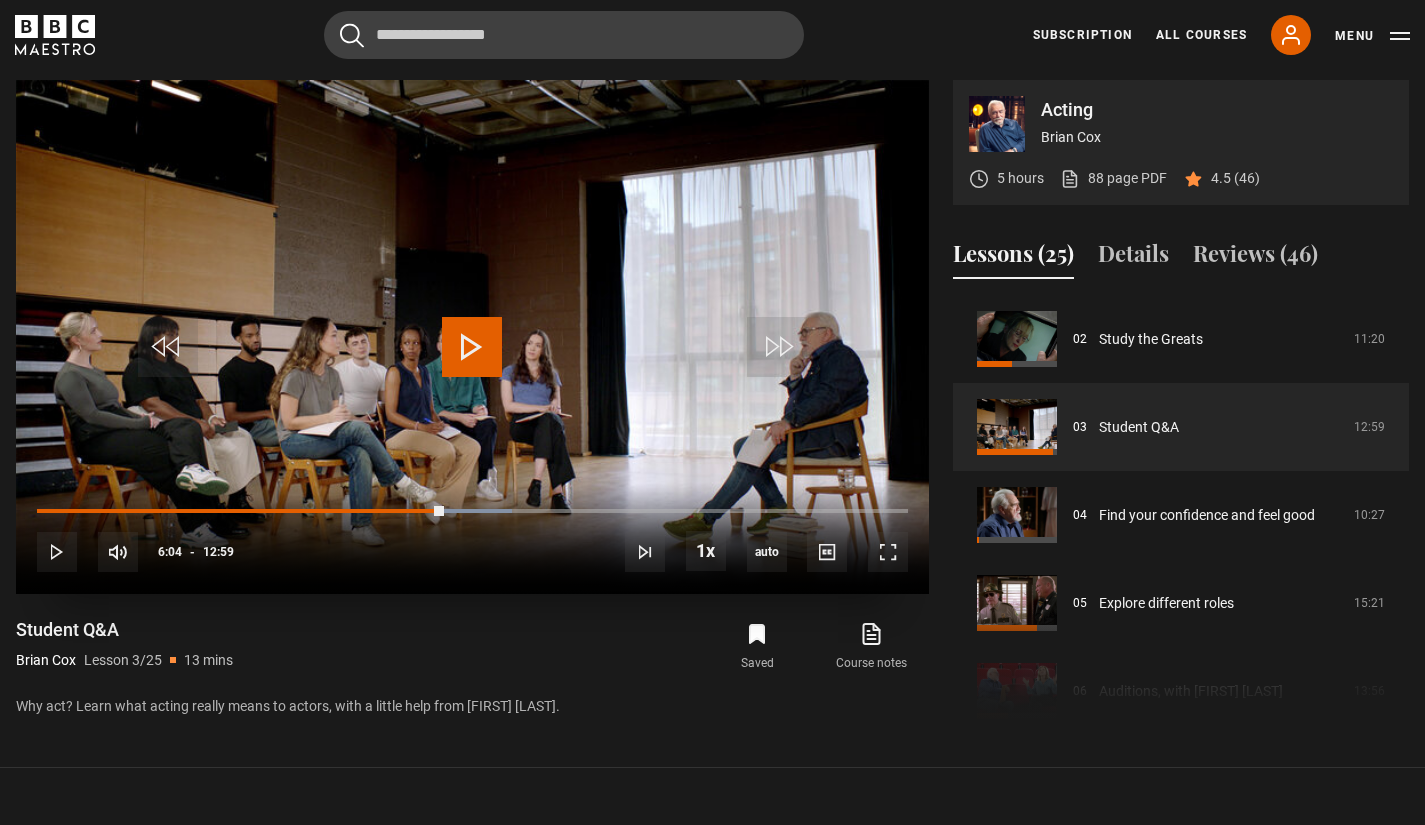 click at bounding box center (472, 337) 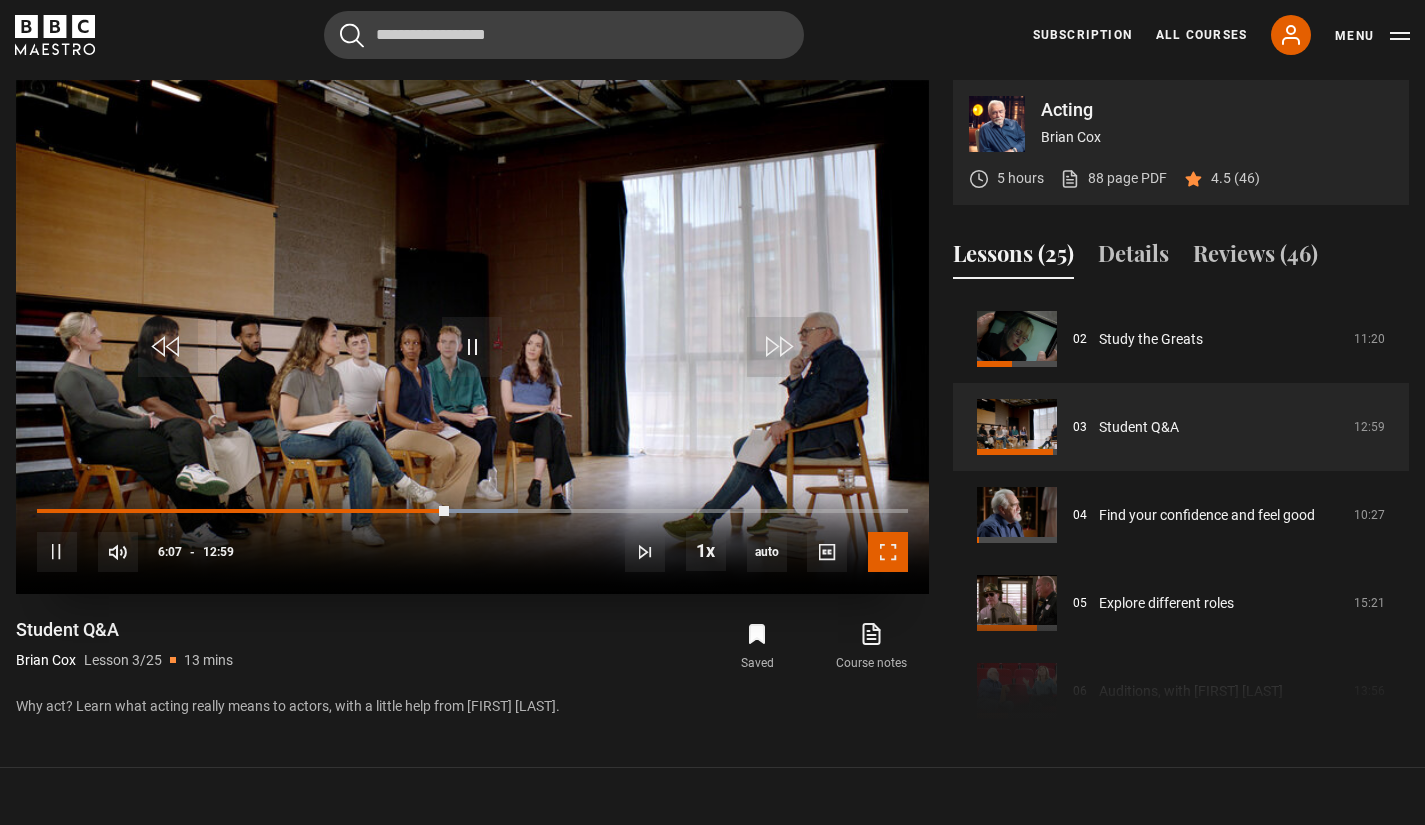 click at bounding box center [888, 552] 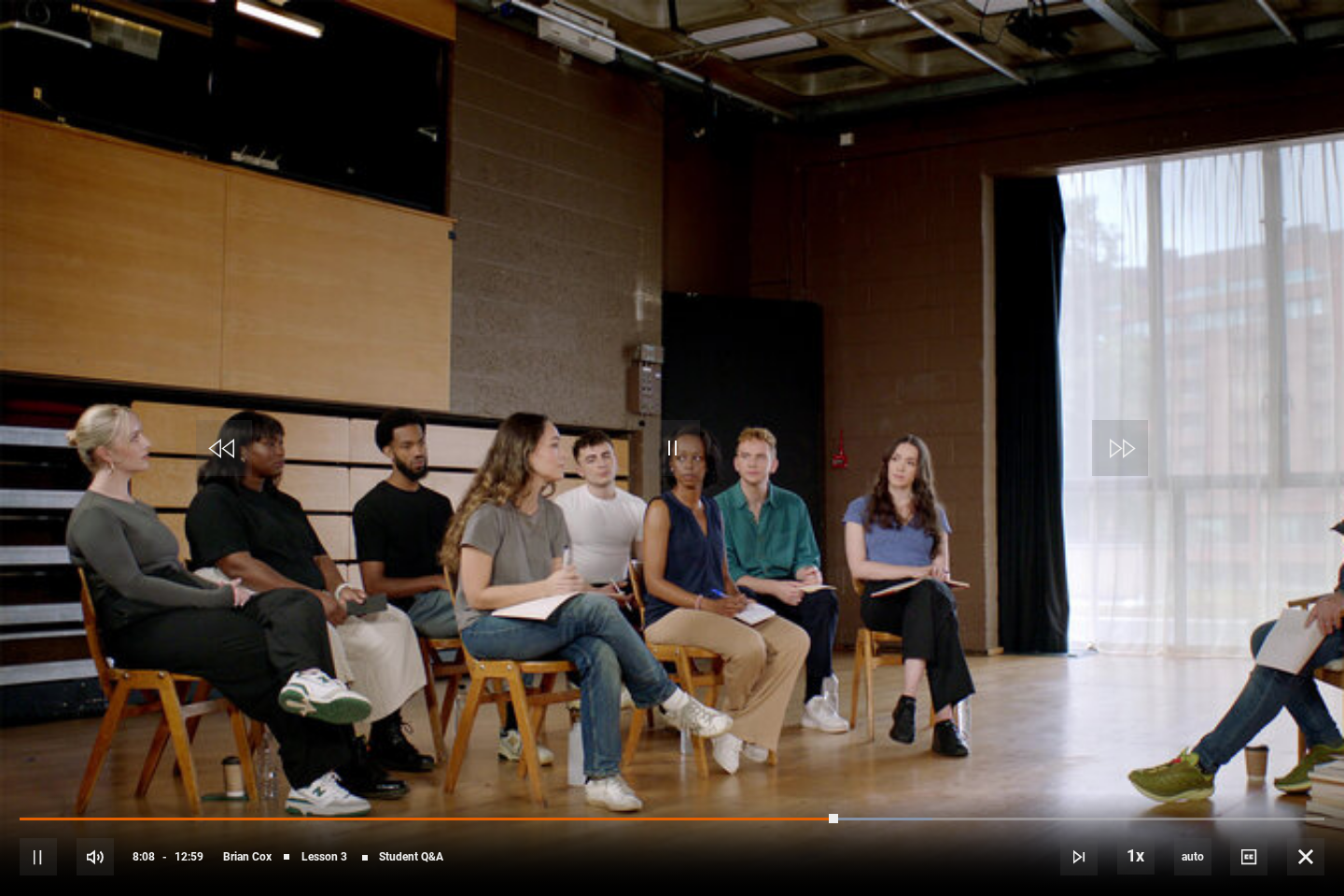 click at bounding box center (672, 448) 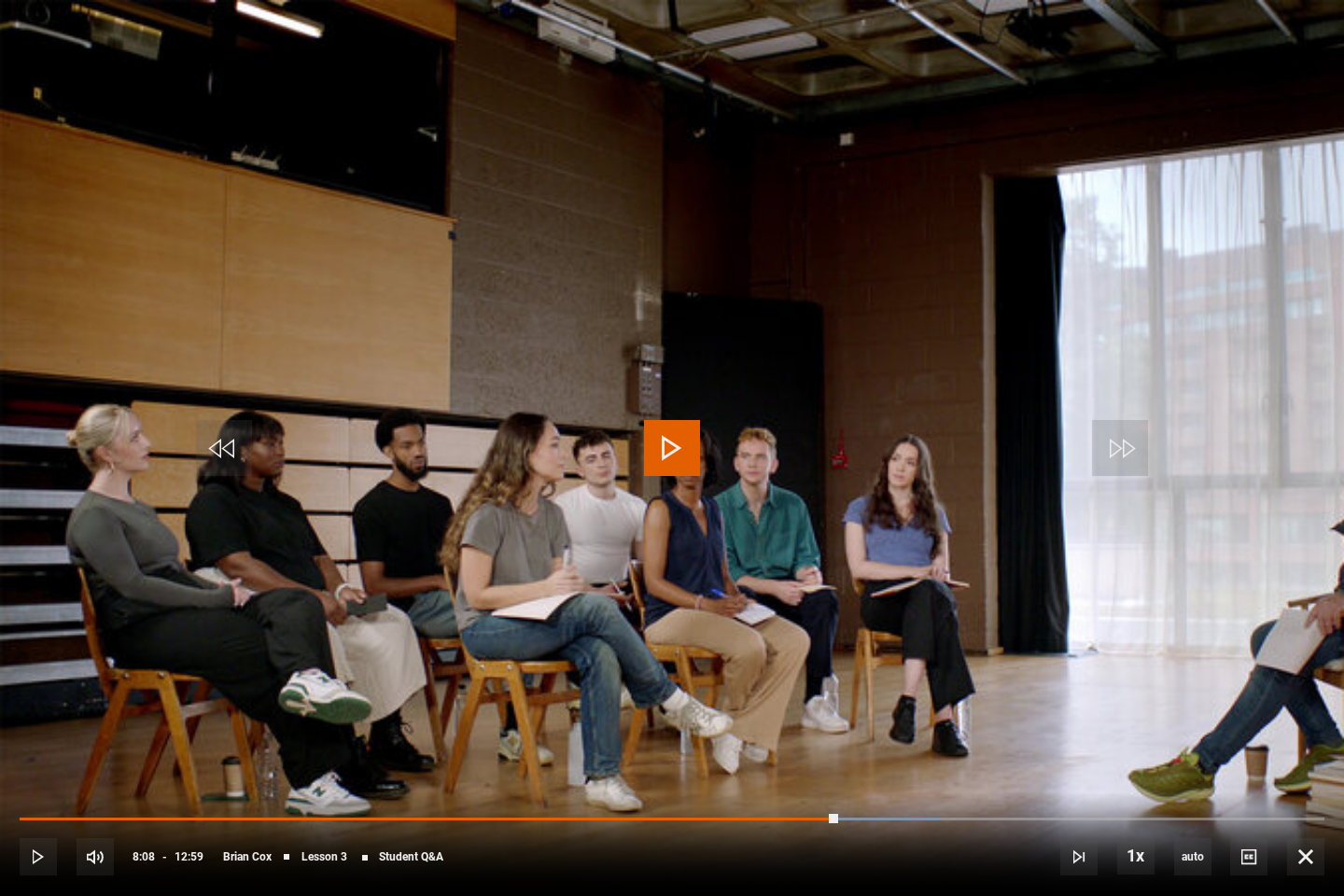 click at bounding box center (672, 448) 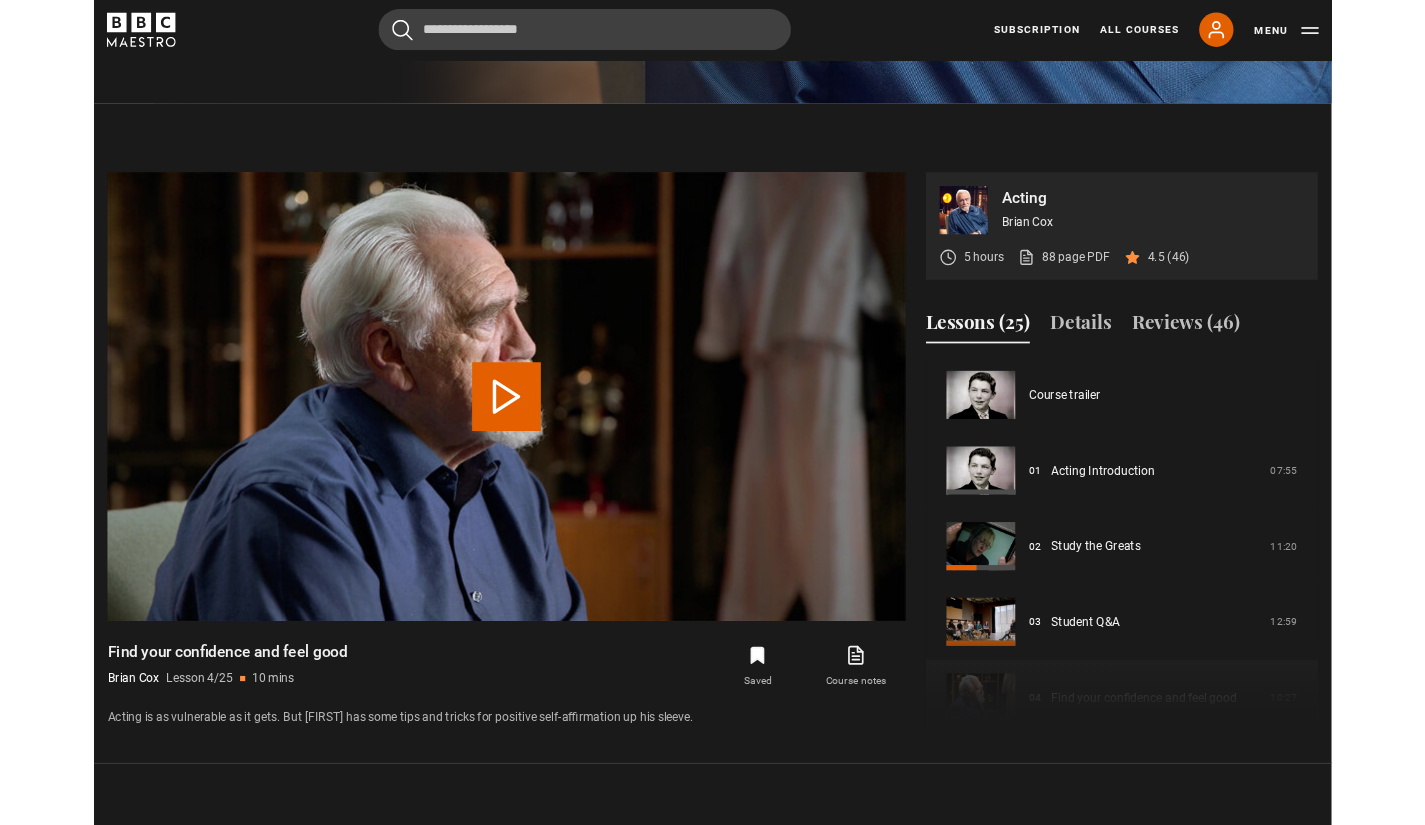 scroll, scrollTop: 970, scrollLeft: 0, axis: vertical 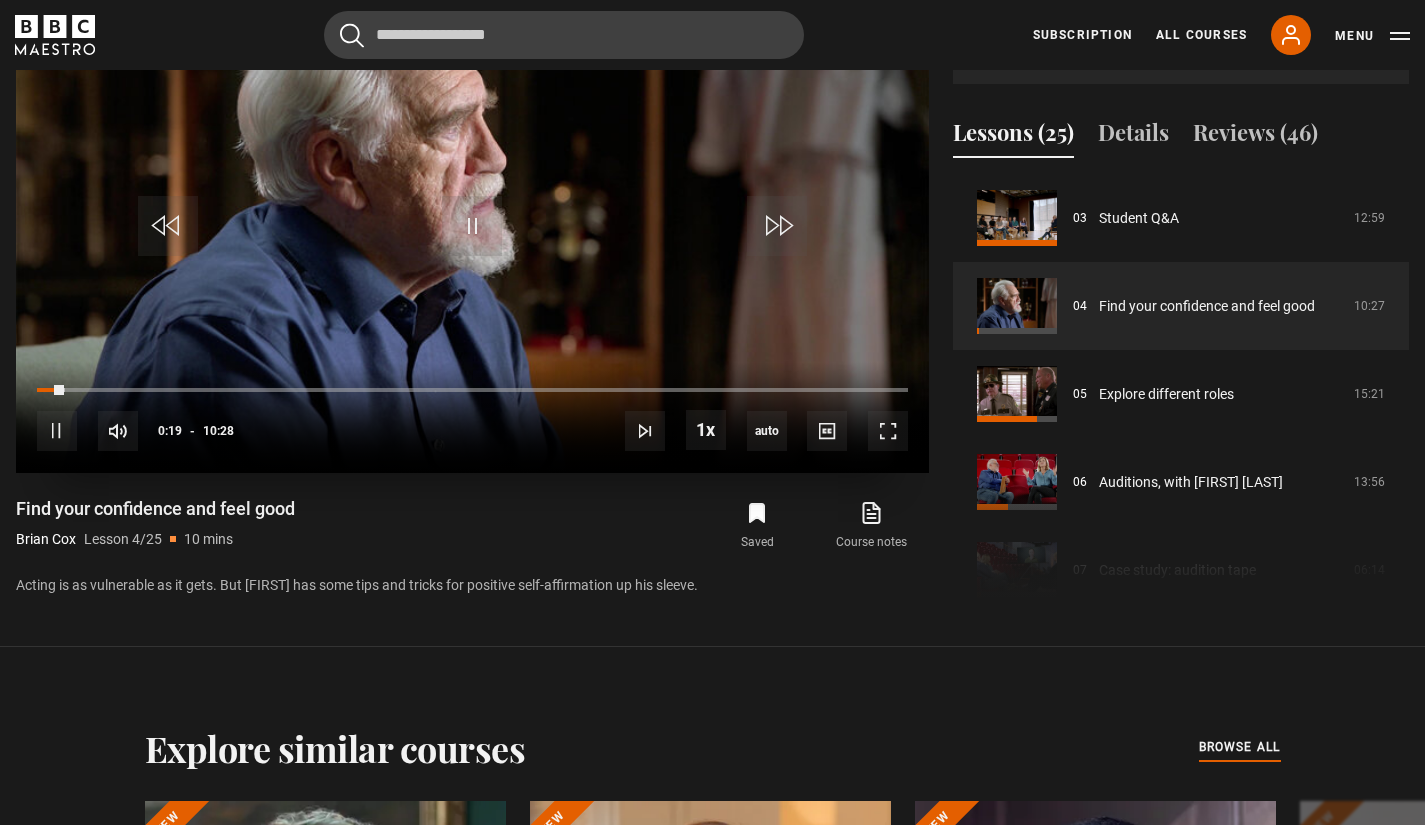 click at bounding box center (472, 216) 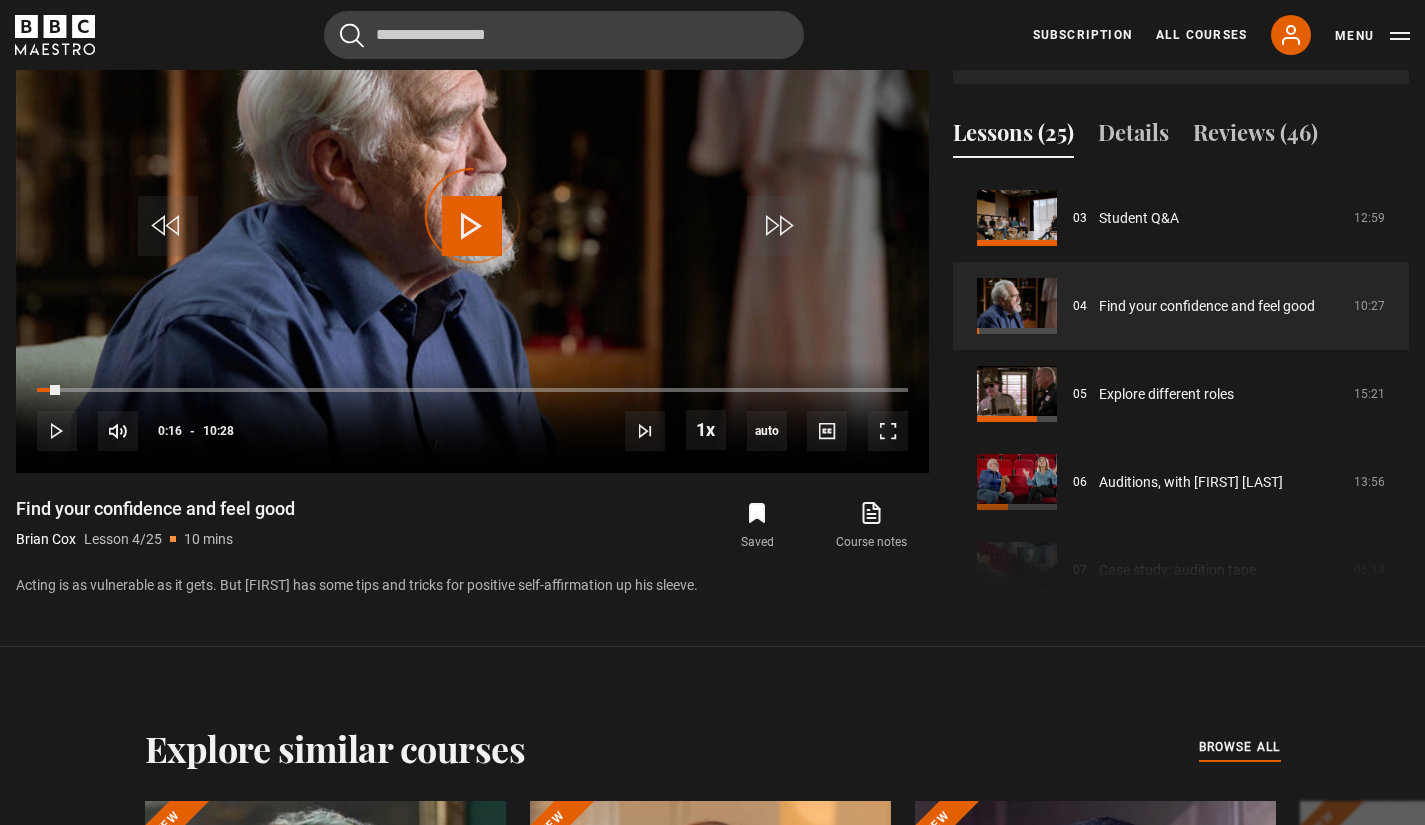 drag, startPoint x: 59, startPoint y: 387, endPoint x: 0, endPoint y: 368, distance: 61.983868 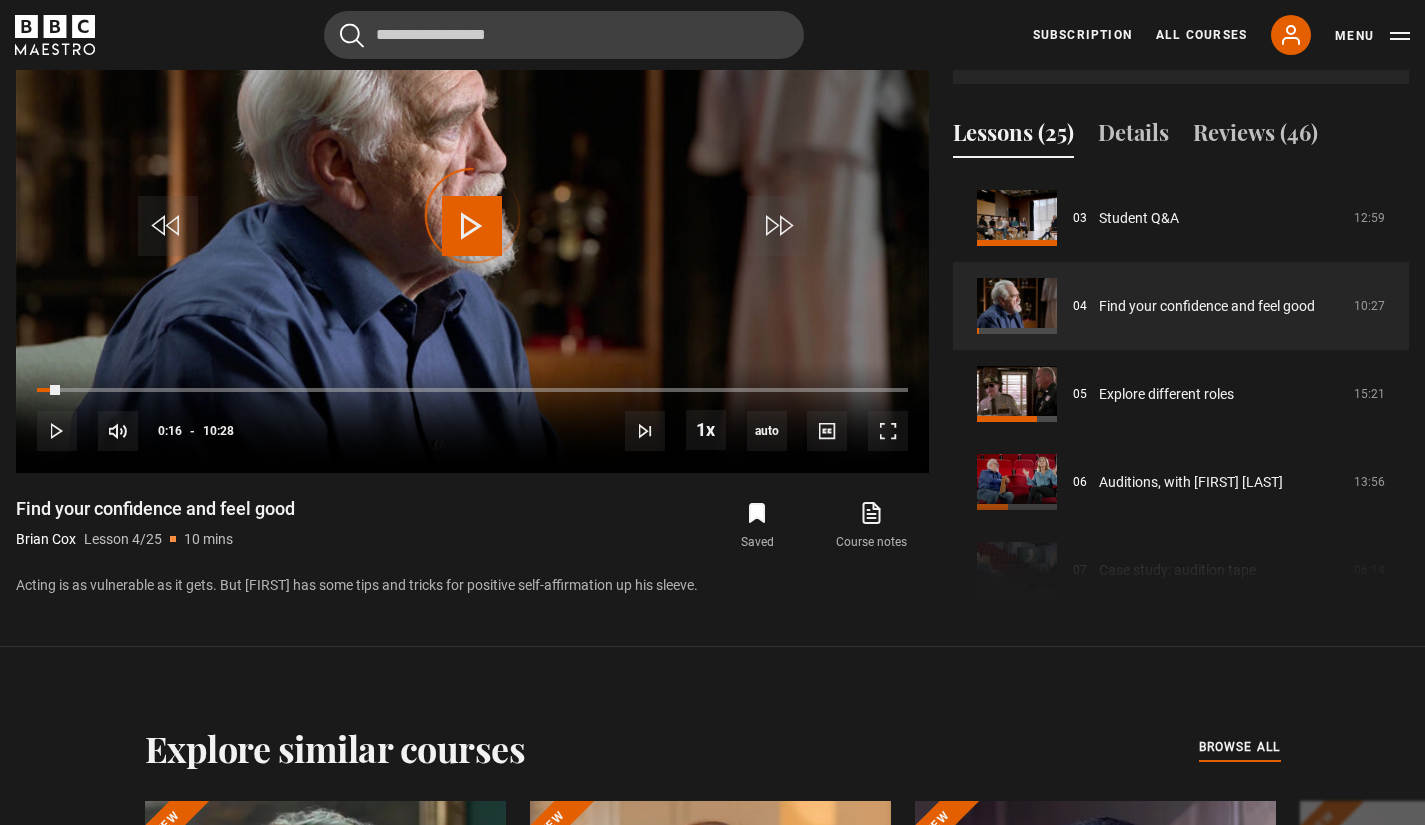 click on "Acting
[FIRST] [LAST]
5 hours
88 page PDF
(opens in new tab)
4.5 (46)
Video Player is loading. Play Lesson Find your confidence and feel good 10s Skip Back 10 seconds Play 10s Skip Forward 10 seconds Loaded :  0.00% 00:04 00:15 Play Mute Current Time  0:16 - Duration  10:28
[FIRST] [LAST]
Lesson 4
Find your confidence and feel good
1x Playback Rate 2x 1.5x 1x , selected 0.5x auto Quality 360p 720p 1080p 2160p Auto" at bounding box center [712, 282] 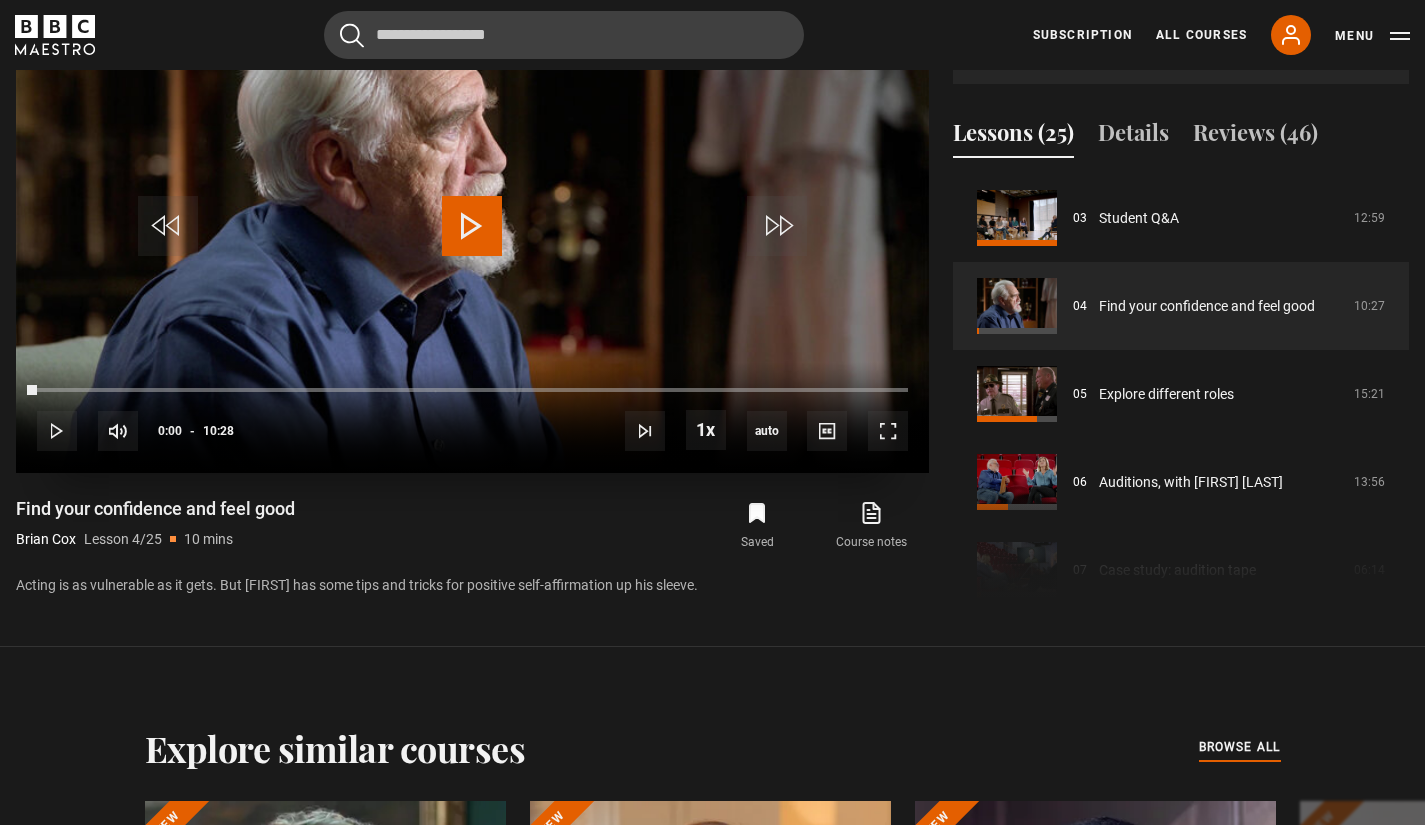 drag, startPoint x: 50, startPoint y: 390, endPoint x: 28, endPoint y: 382, distance: 23.409399 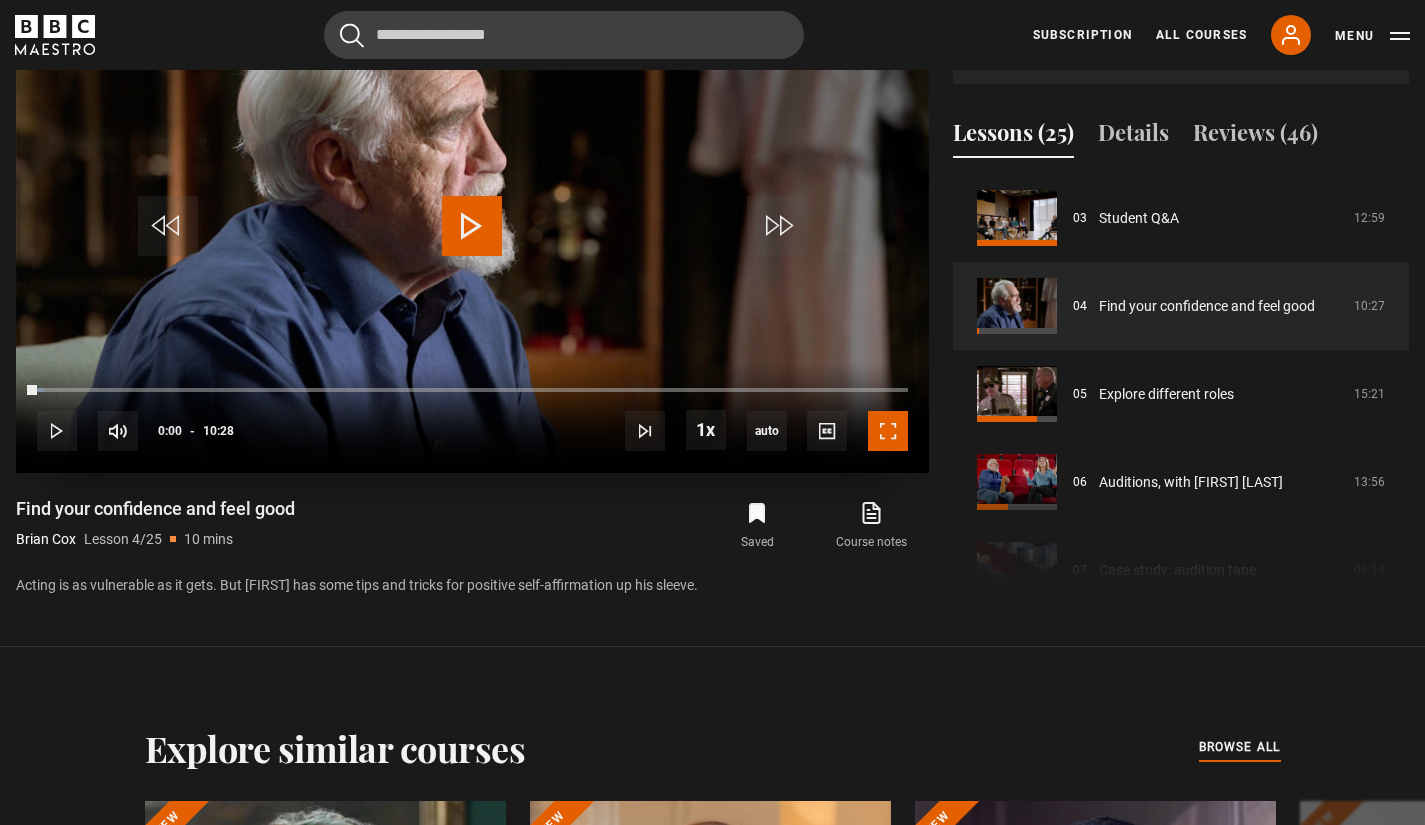 click at bounding box center (888, 431) 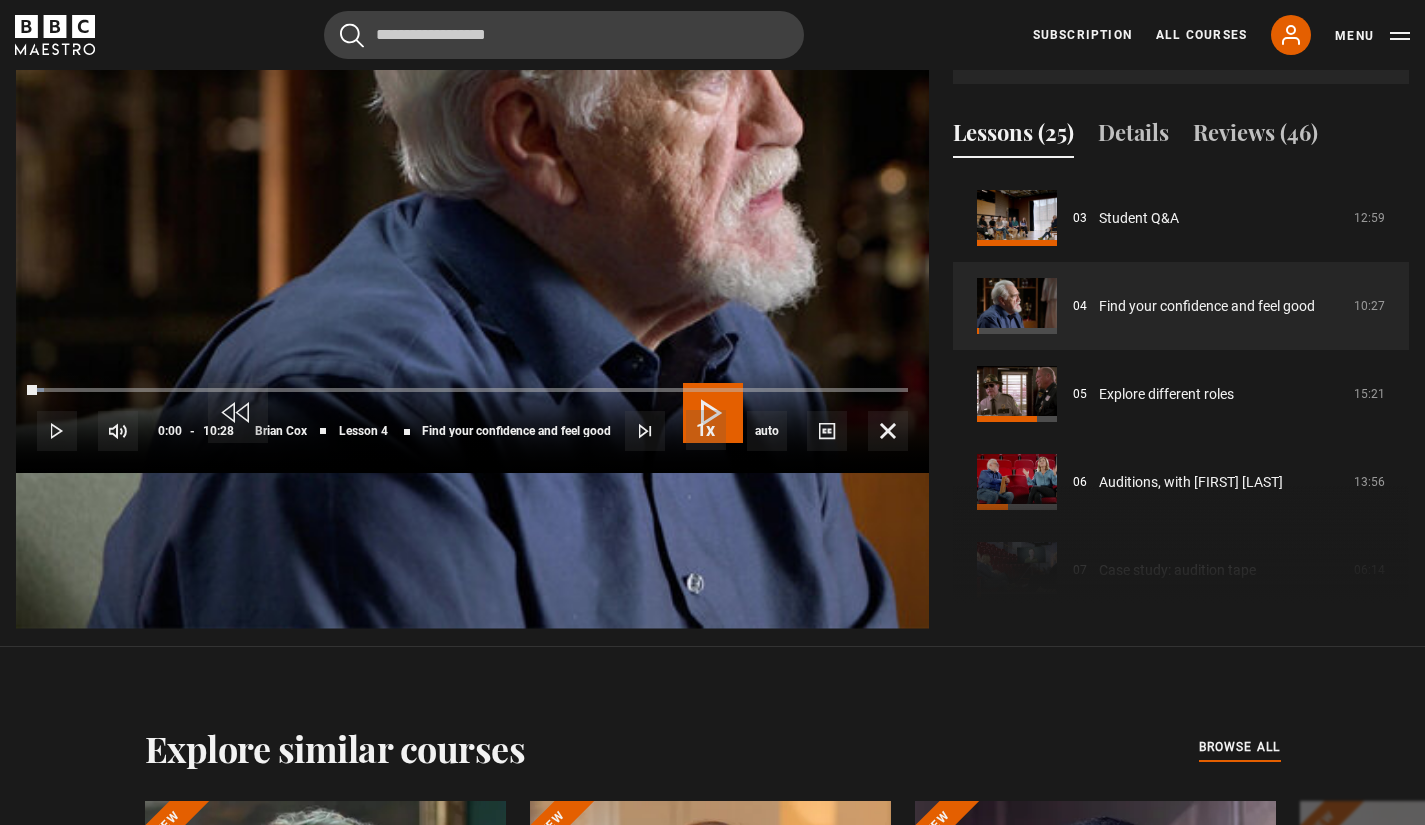 scroll, scrollTop: 929, scrollLeft: 0, axis: vertical 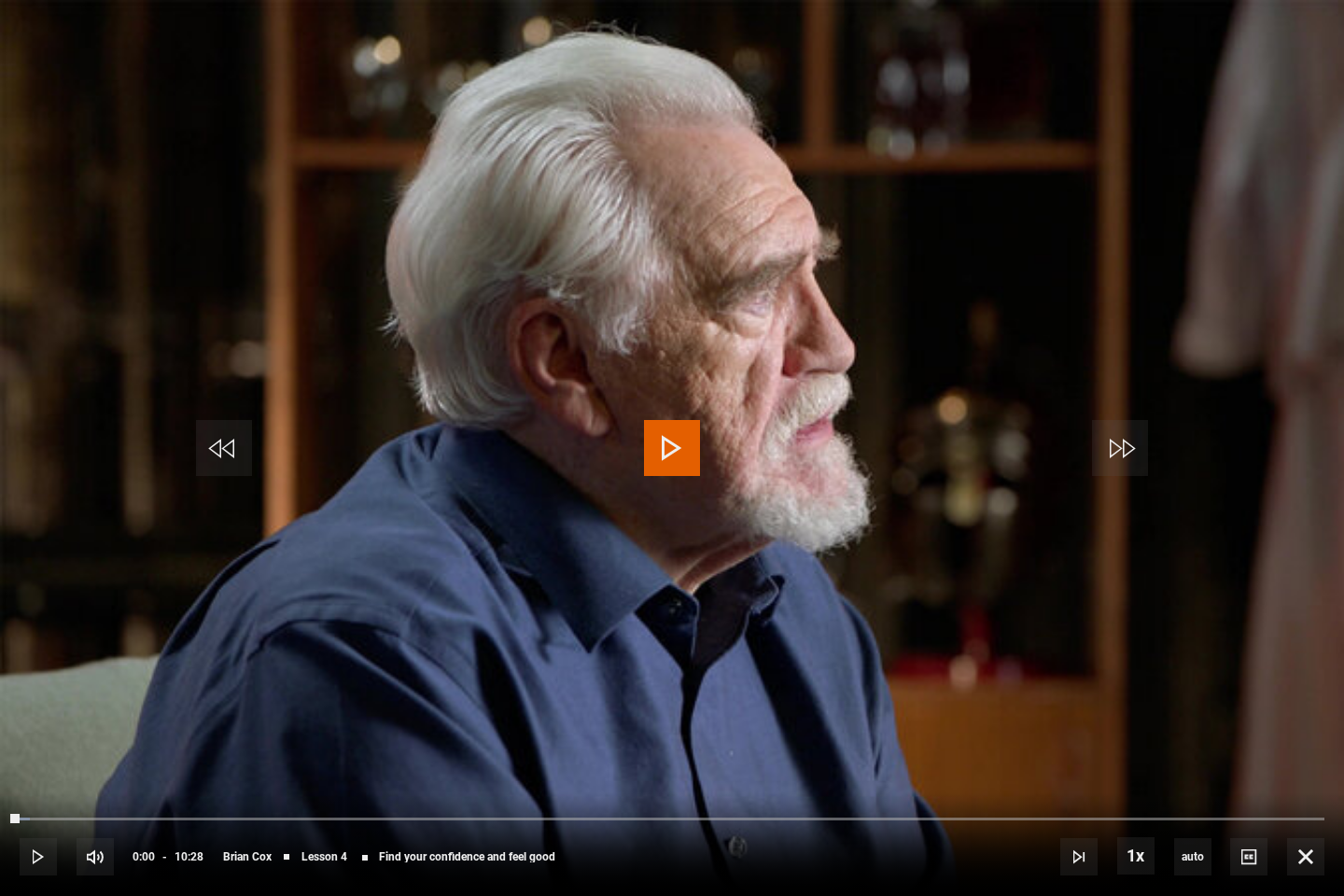 click at bounding box center (672, 448) 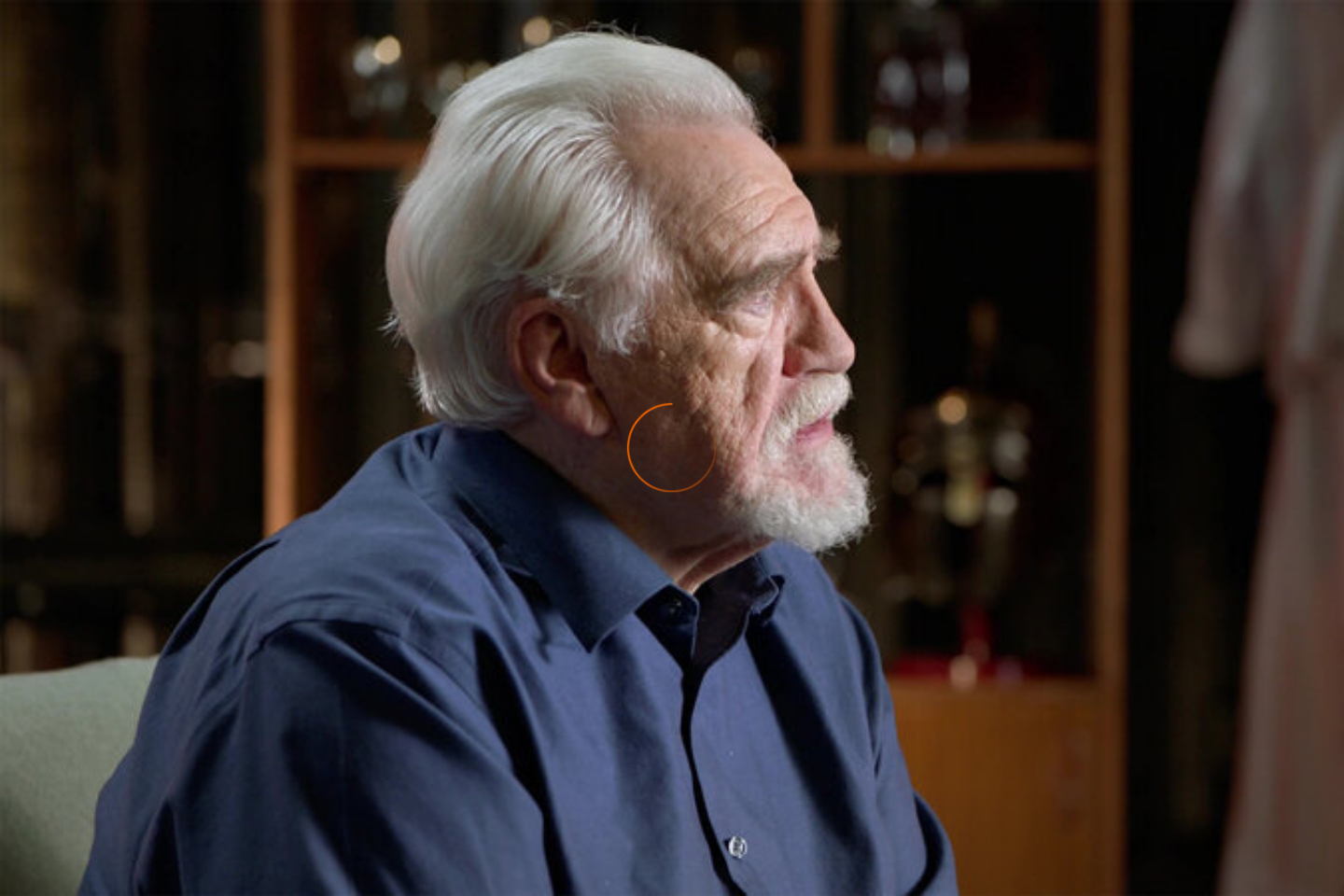 click at bounding box center [672, 448] 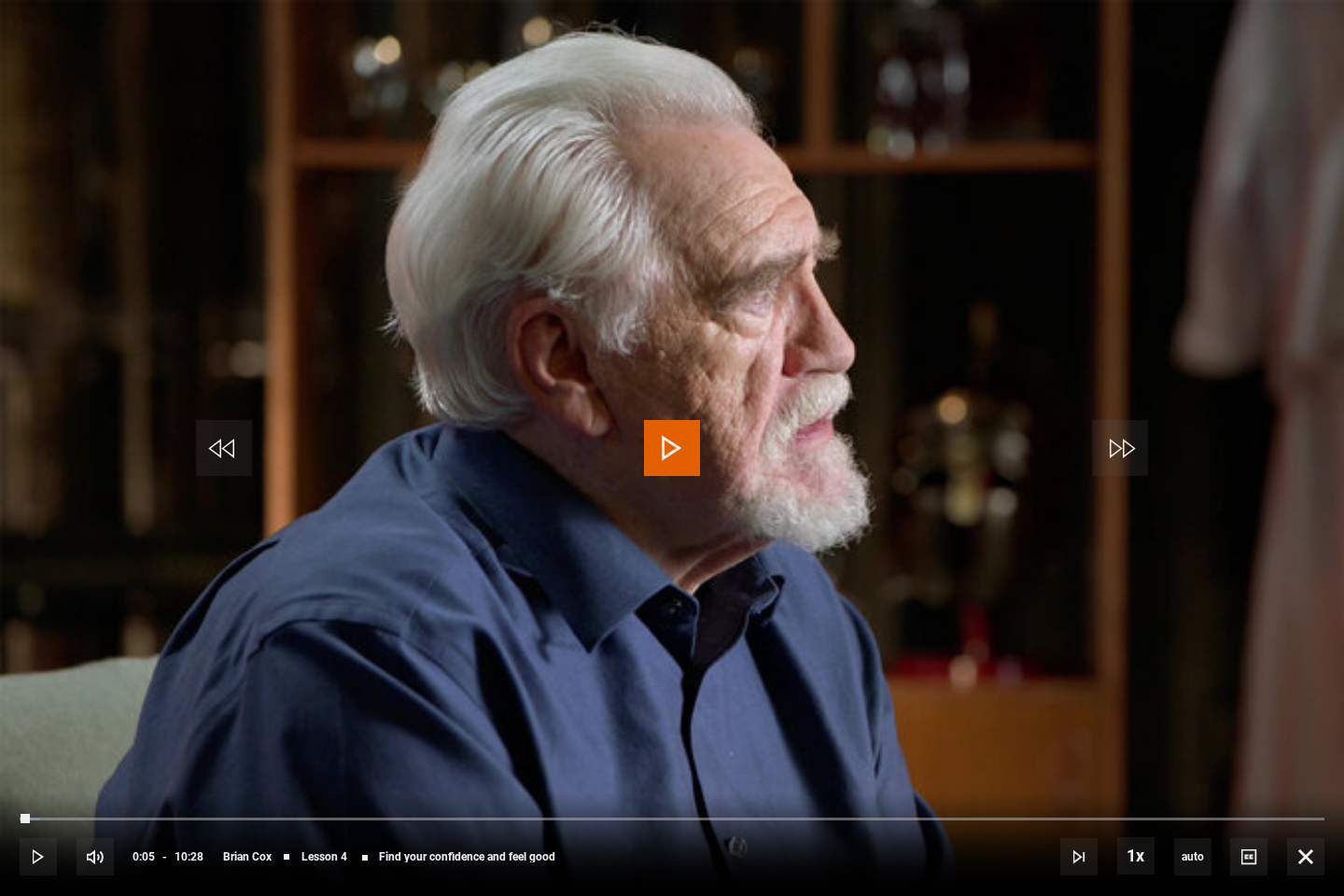click at bounding box center (672, 448) 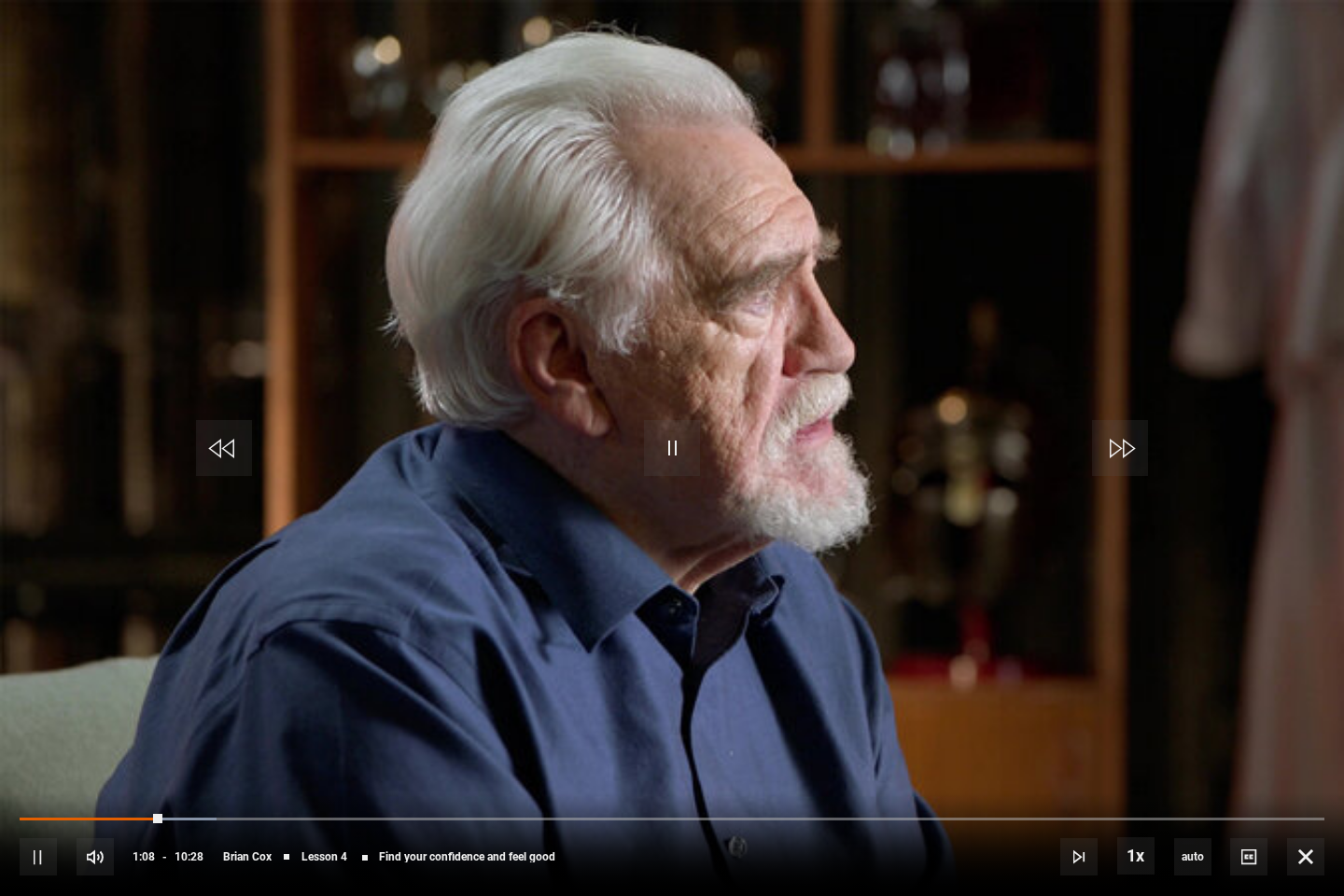 click at bounding box center (672, 448) 